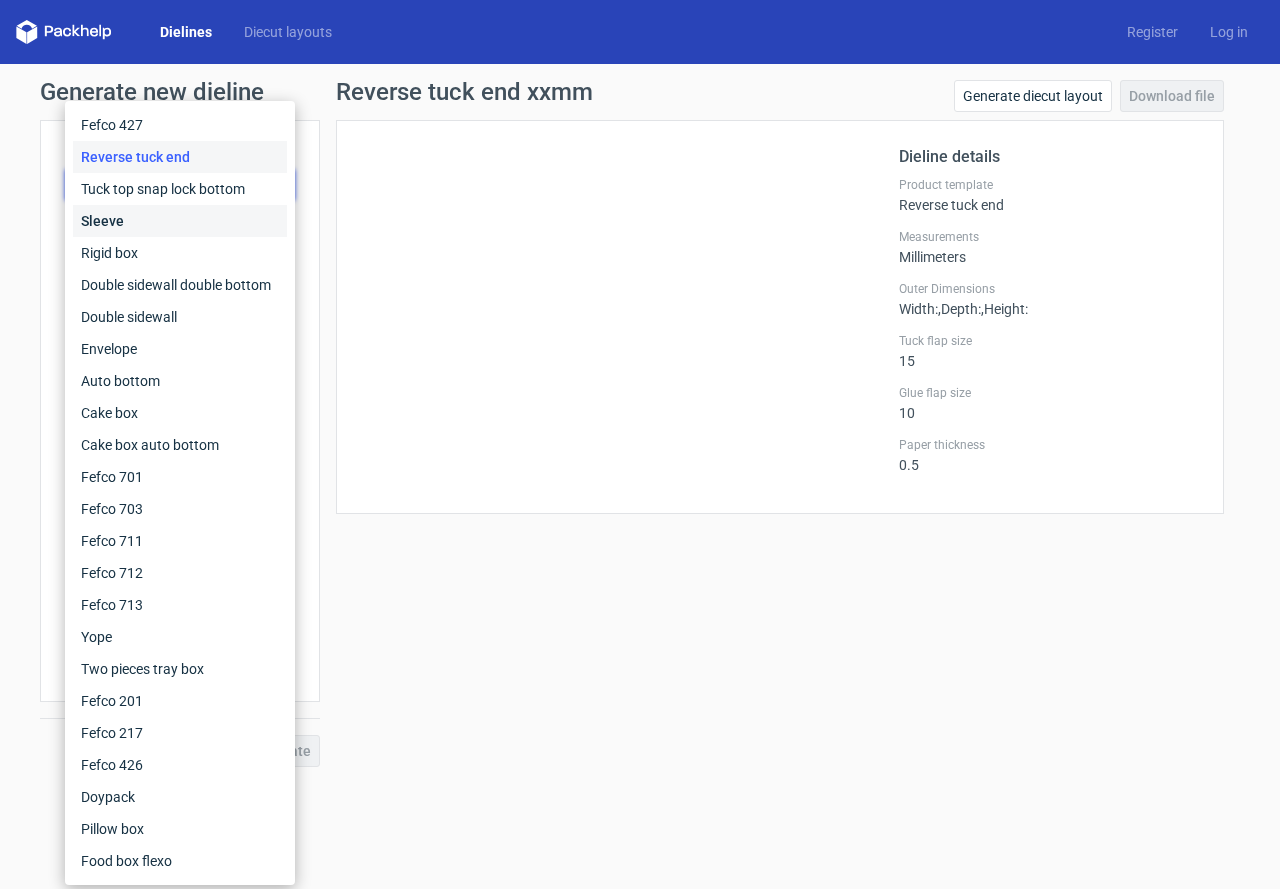 scroll, scrollTop: 0, scrollLeft: 0, axis: both 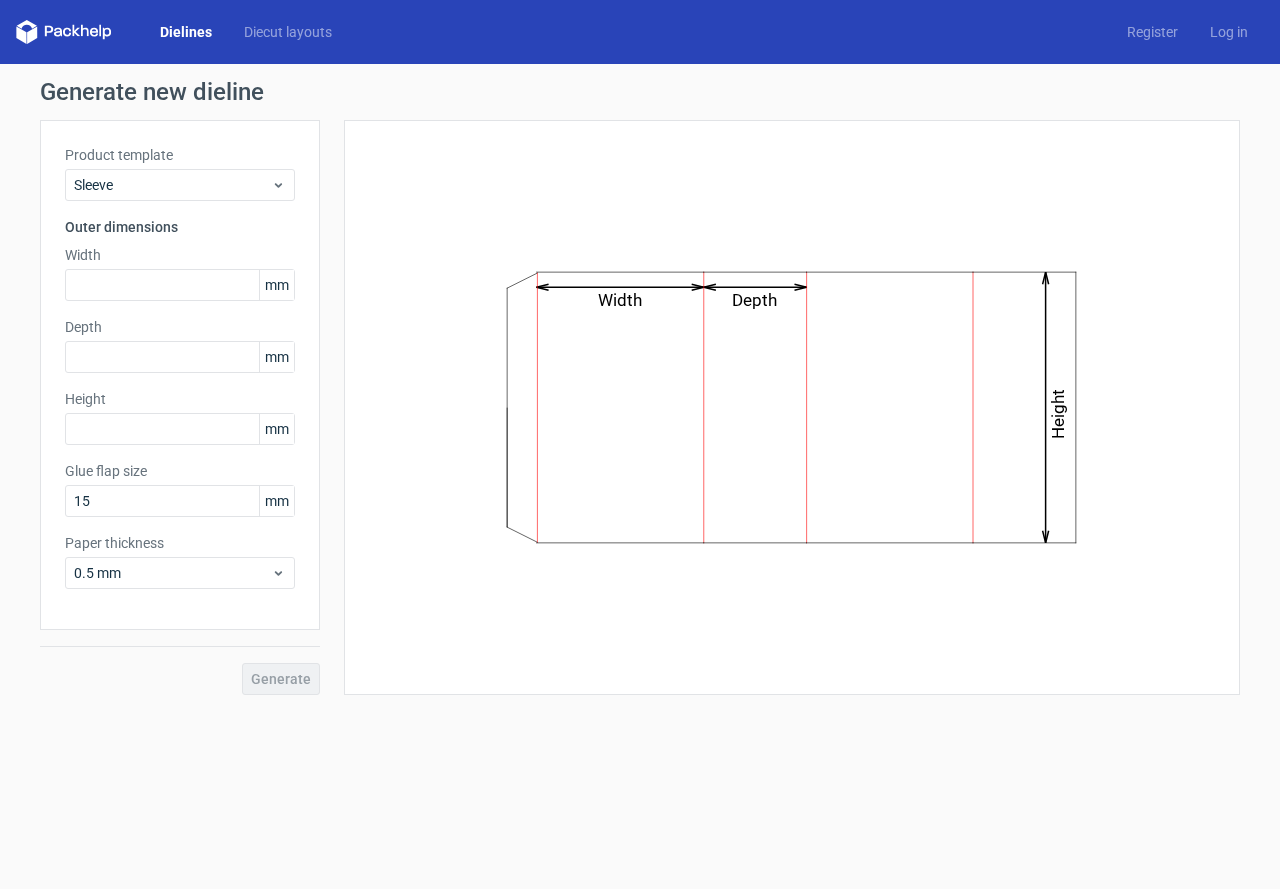 click on "Product template Sleeve" at bounding box center [180, 173] 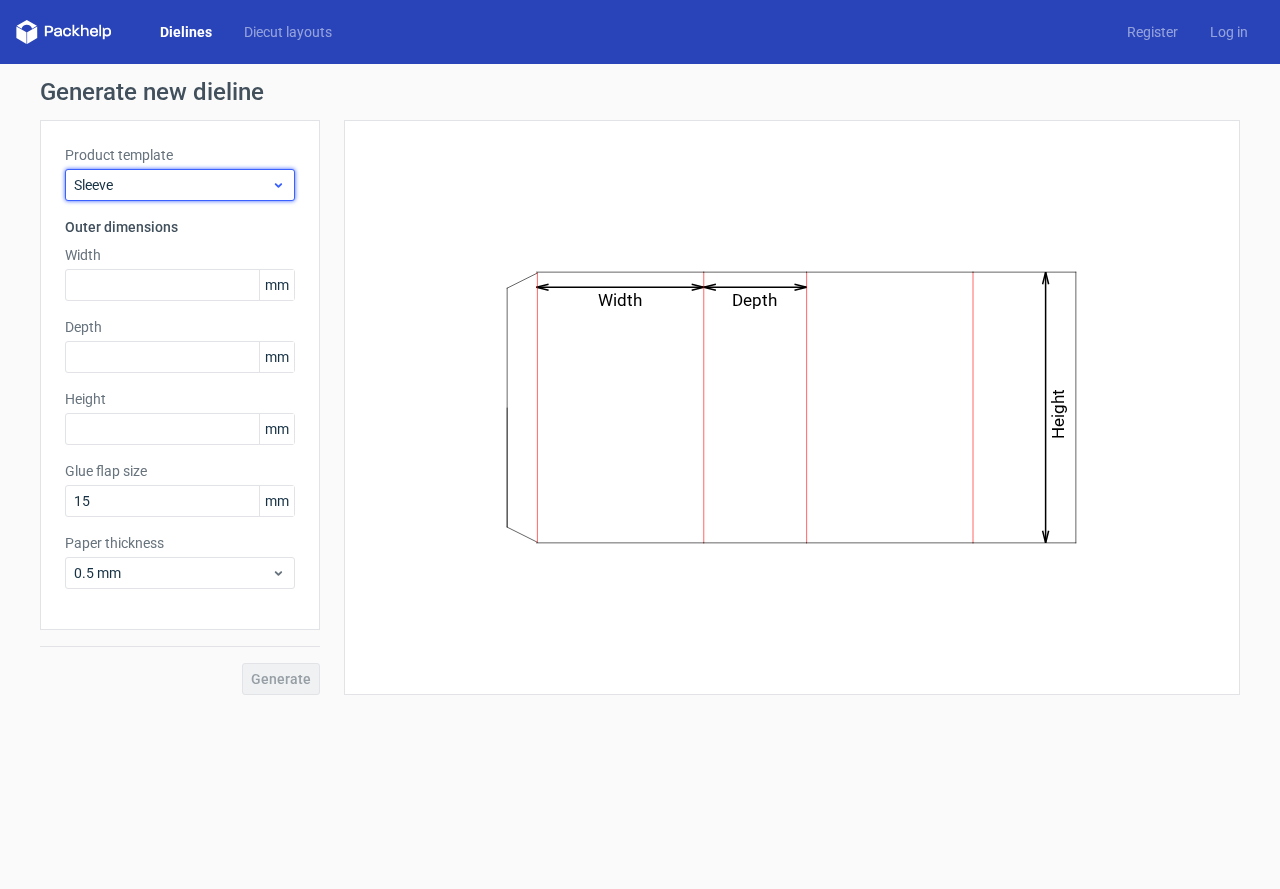 click on "Sleeve" at bounding box center (172, 185) 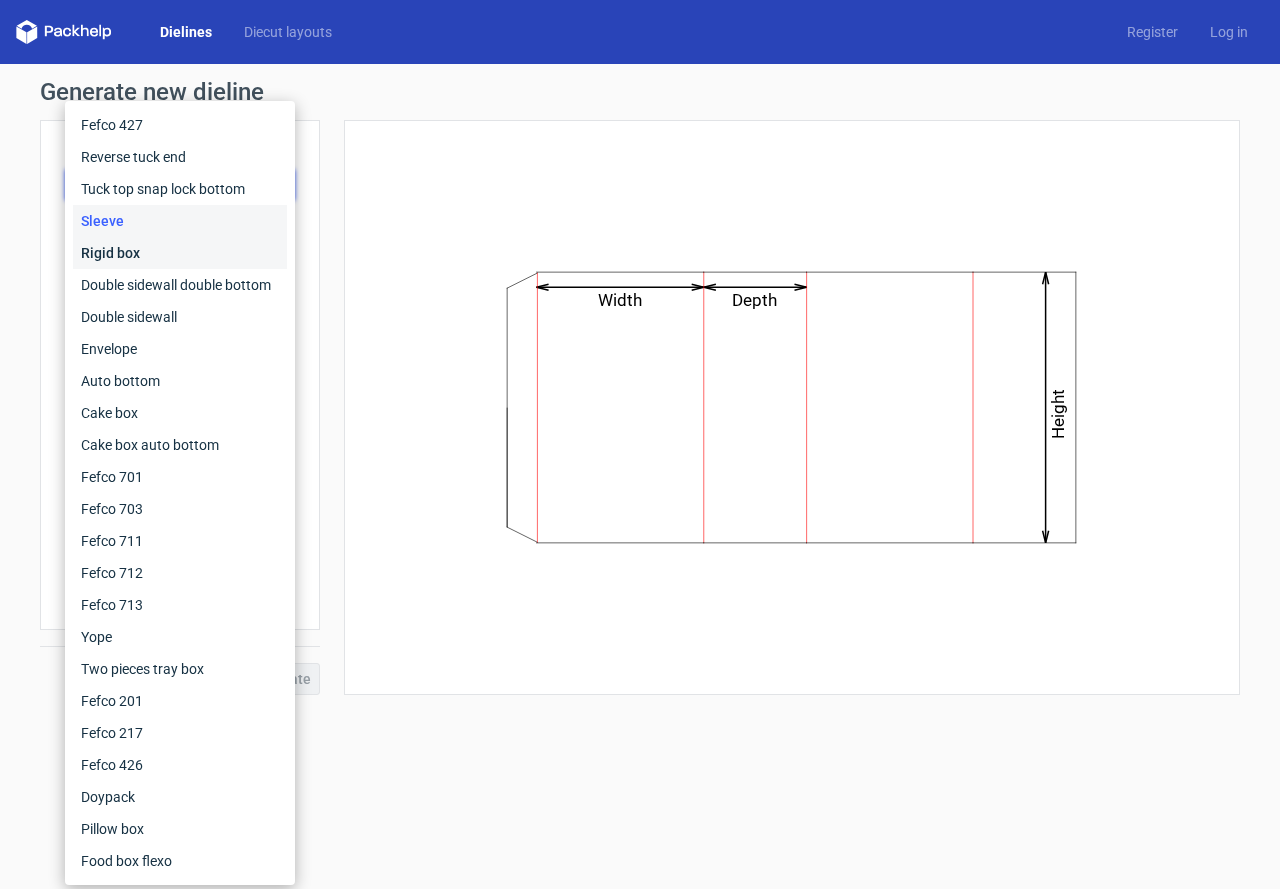 click on "Rigid box" at bounding box center (180, 253) 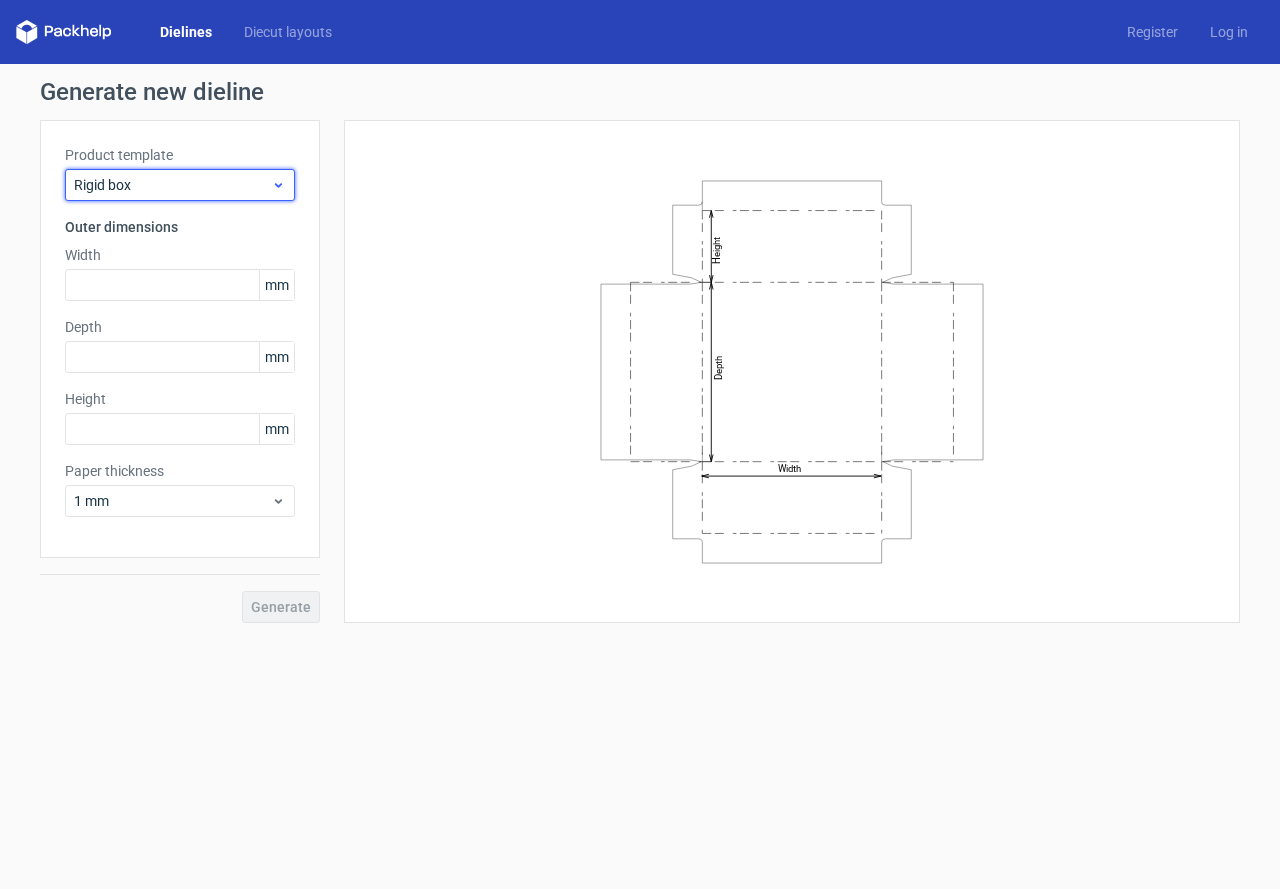 click on "Rigid box" at bounding box center [180, 185] 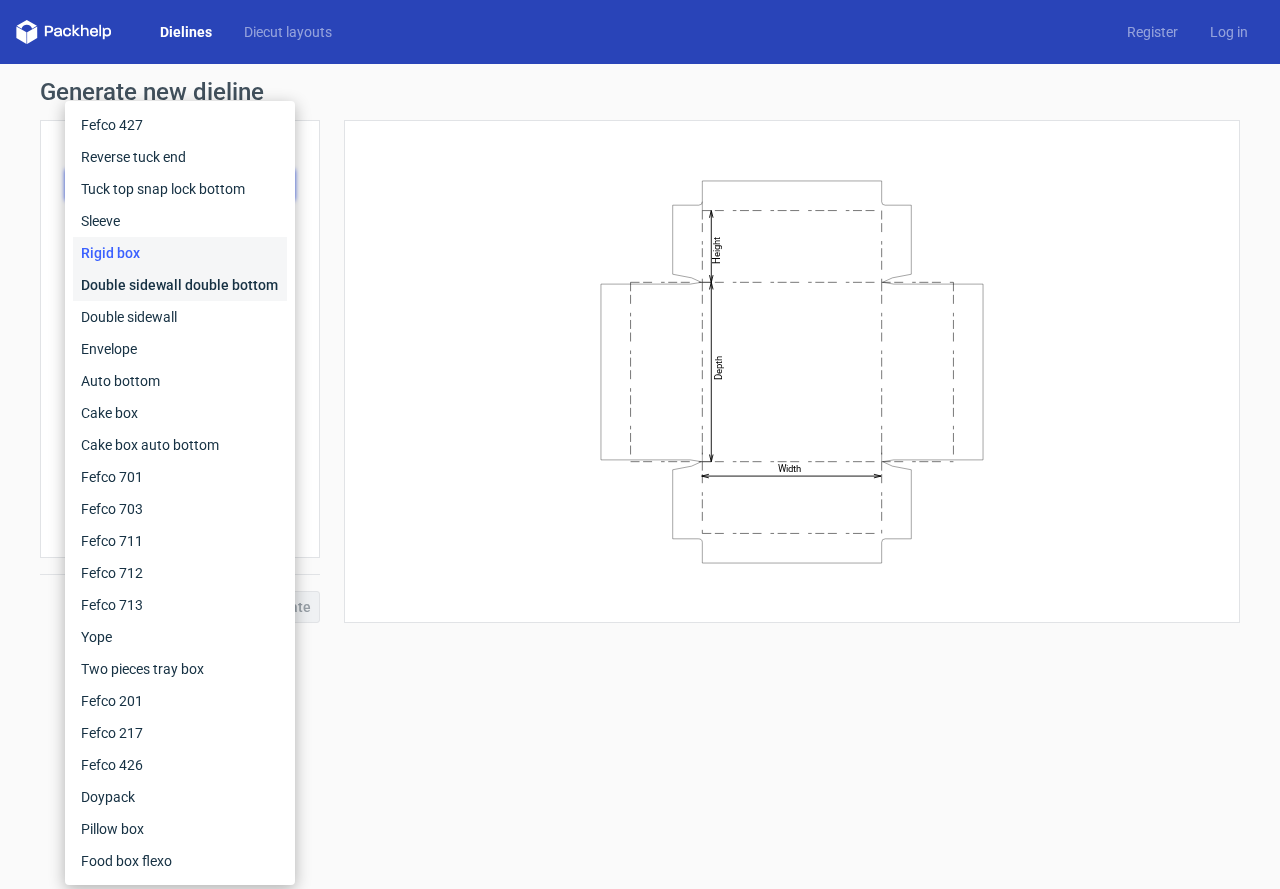 click on "Double sidewall double bottom" at bounding box center (180, 285) 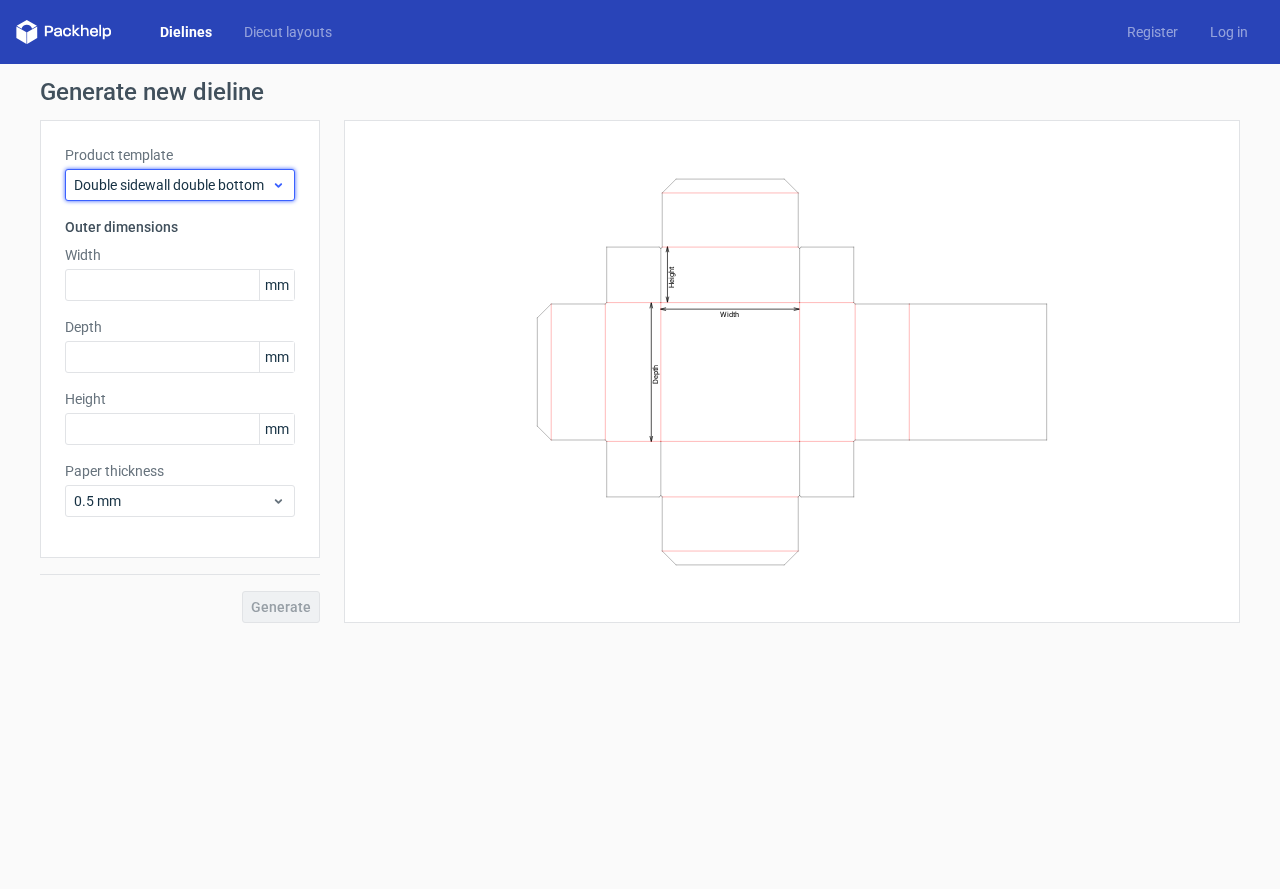 click on "Double sidewall double bottom" at bounding box center (172, 185) 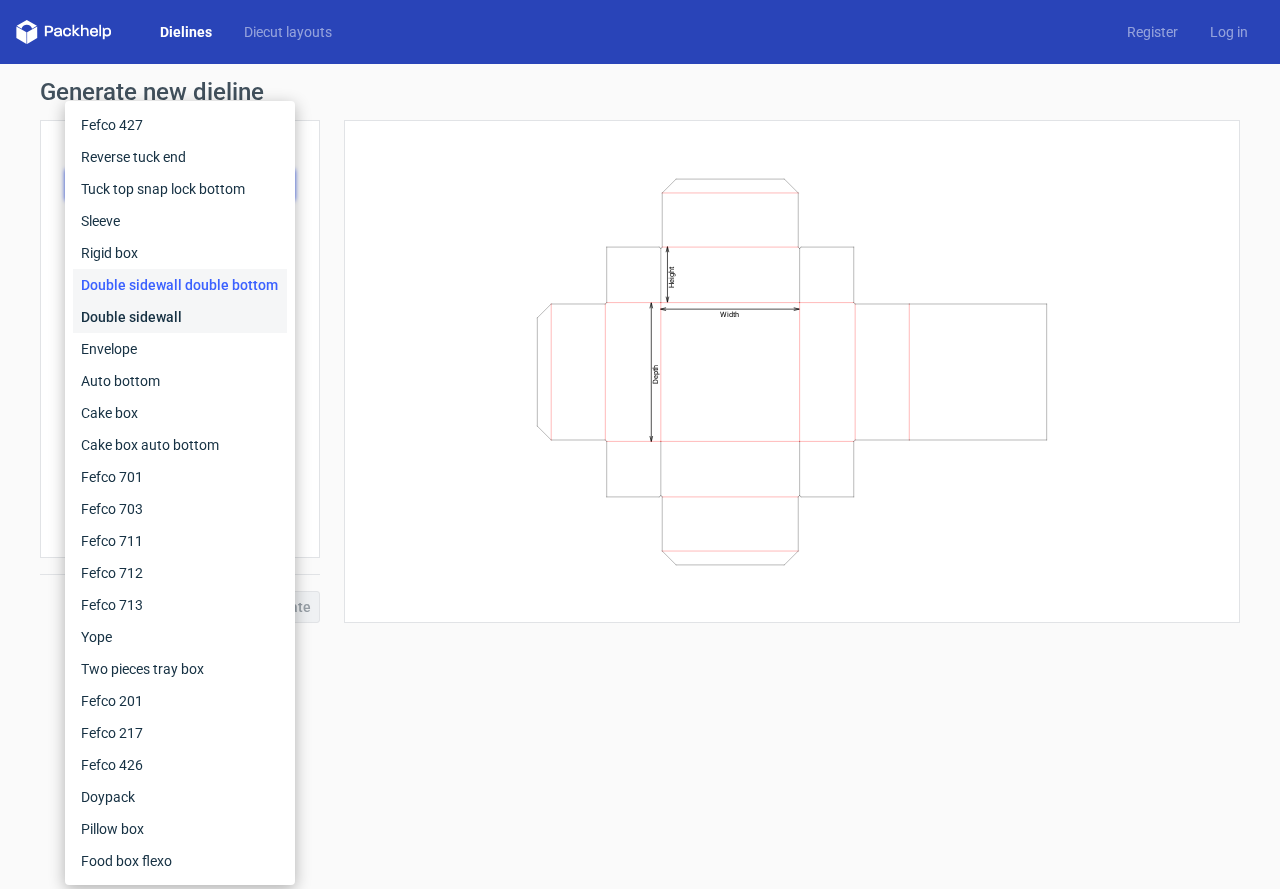 click on "Double sidewall" at bounding box center (180, 317) 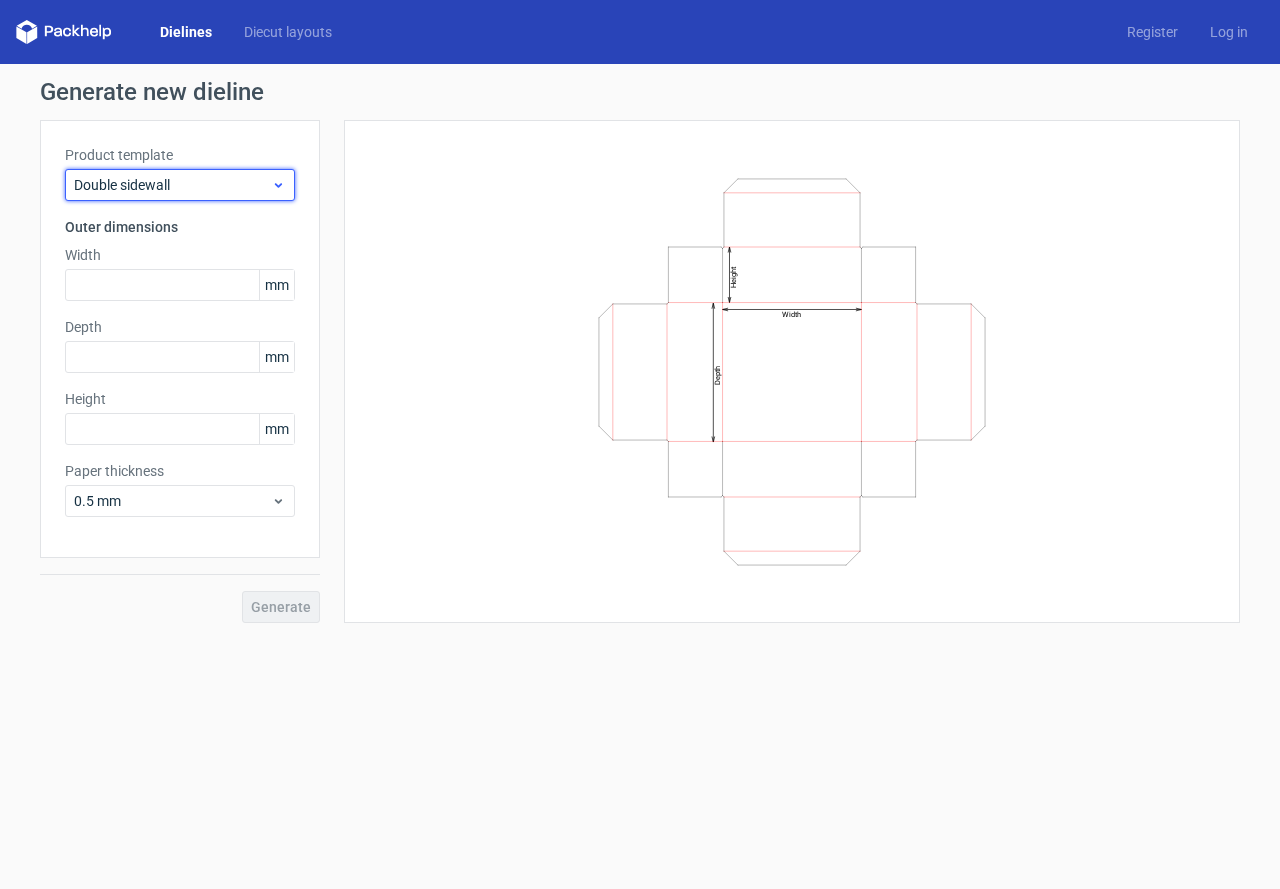 click on "Double sidewall" at bounding box center [172, 185] 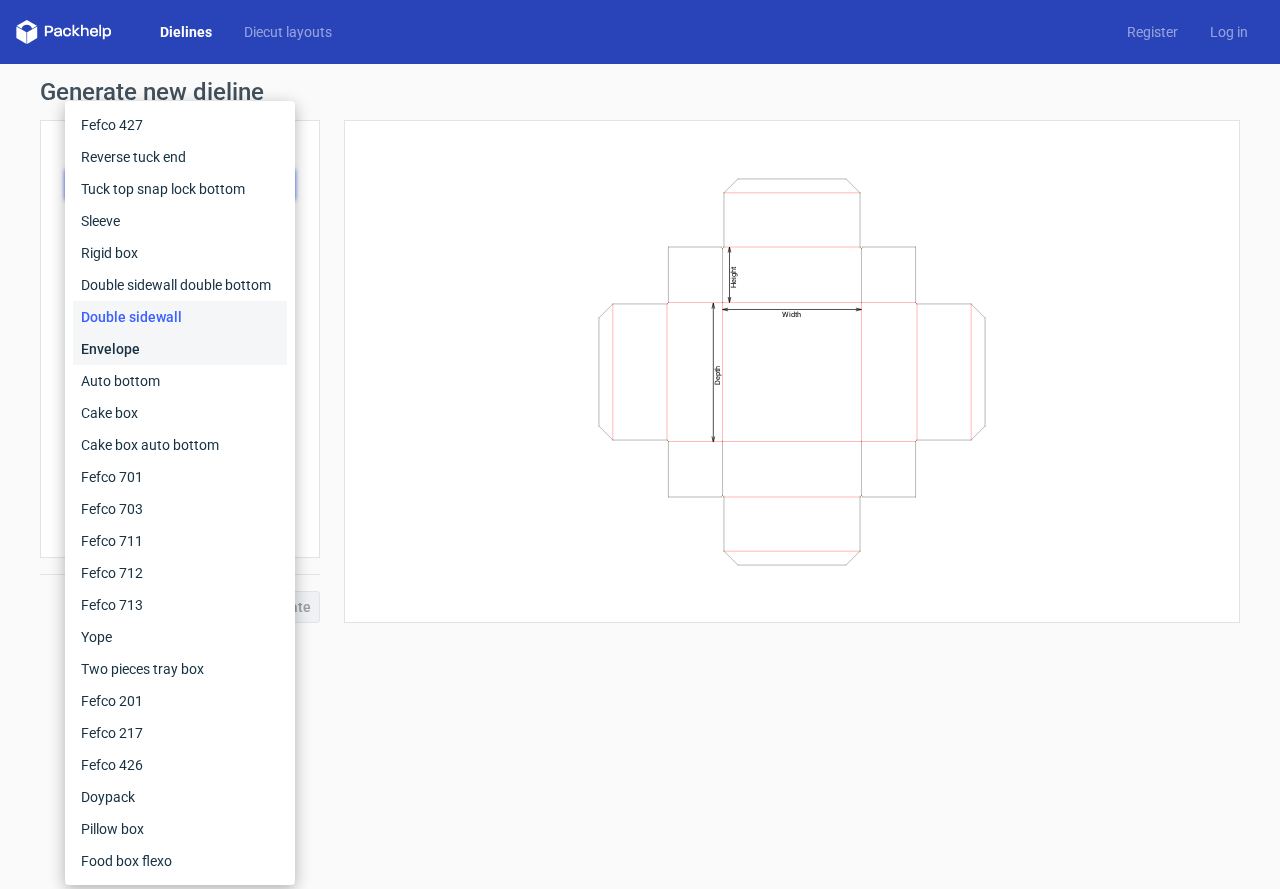 click on "Envelope" at bounding box center (180, 349) 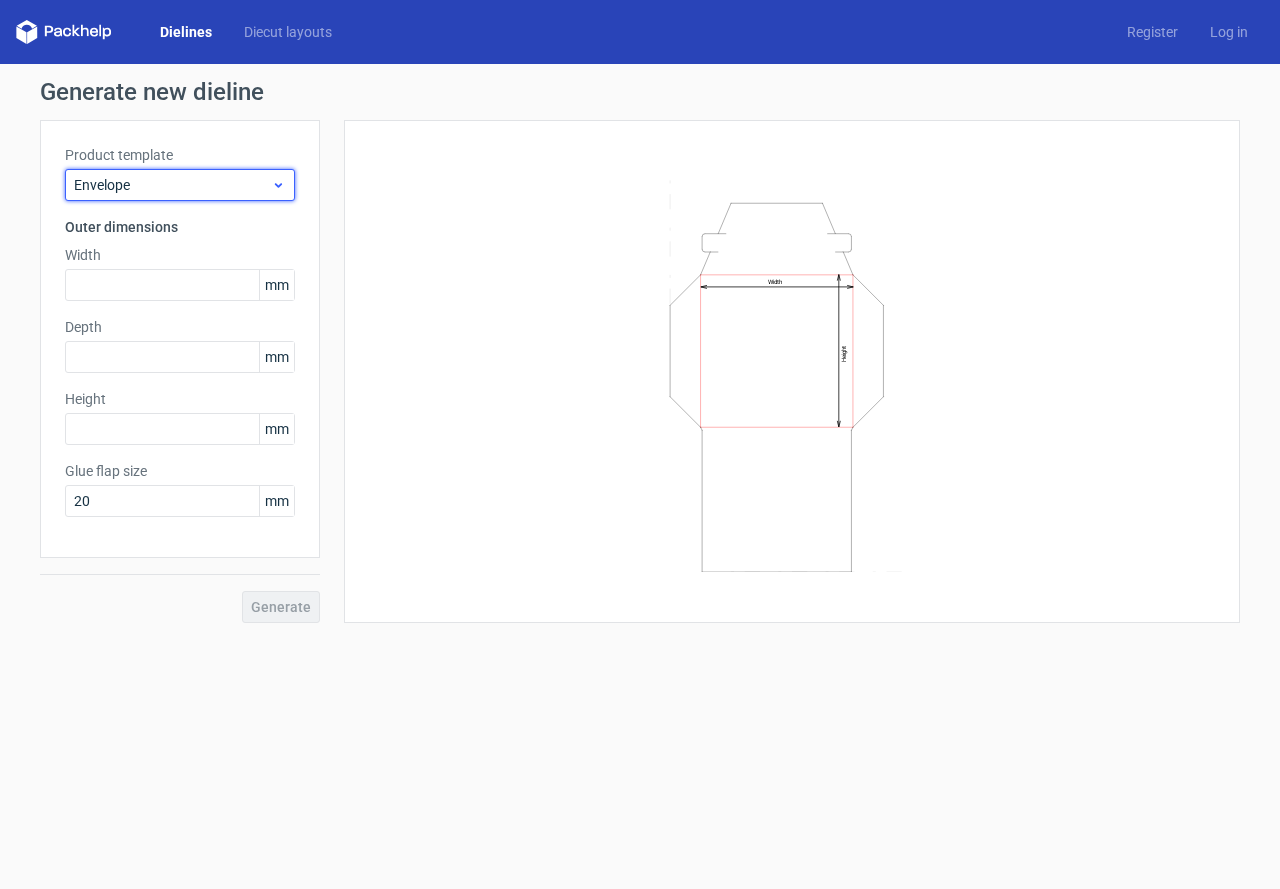 click on "Envelope" at bounding box center (180, 185) 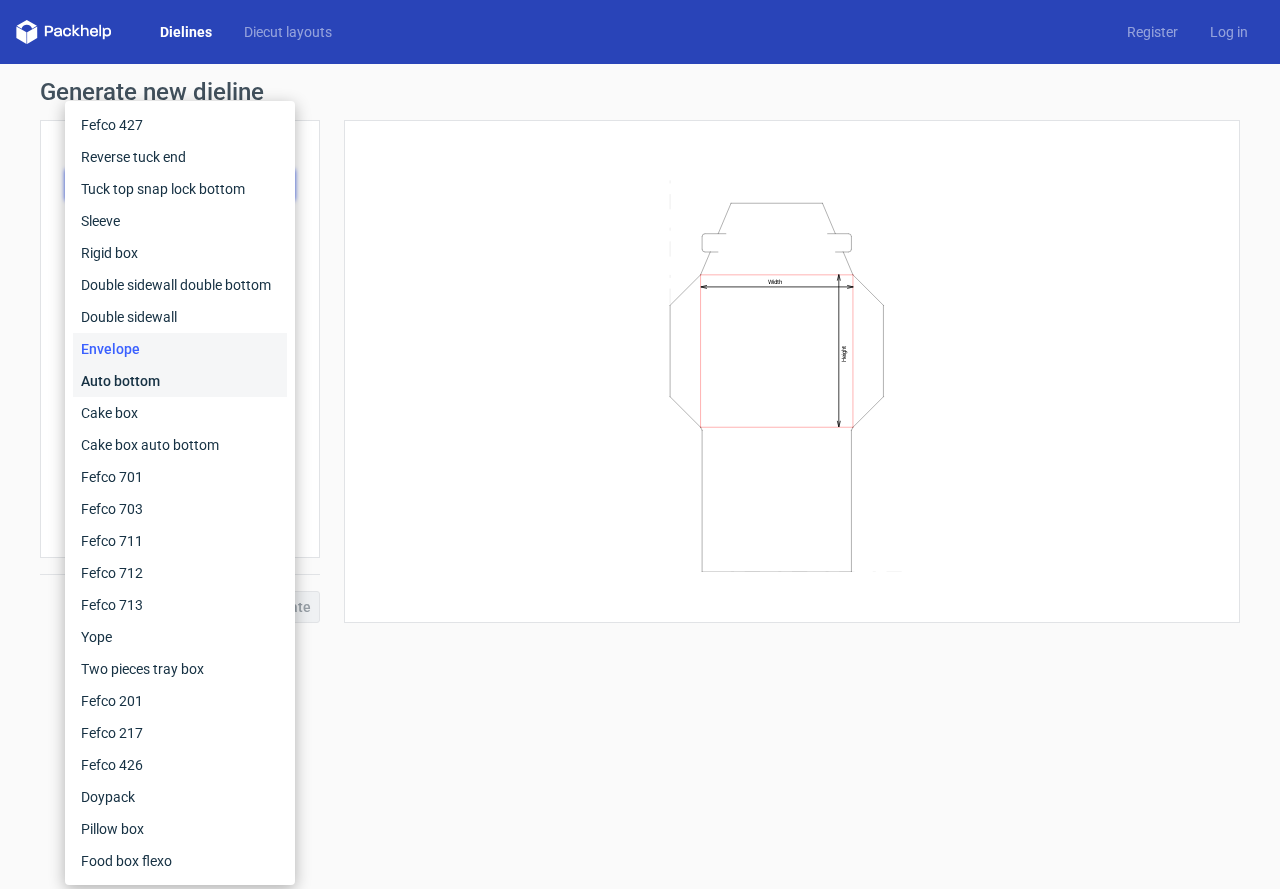 click on "Auto bottom" at bounding box center (180, 381) 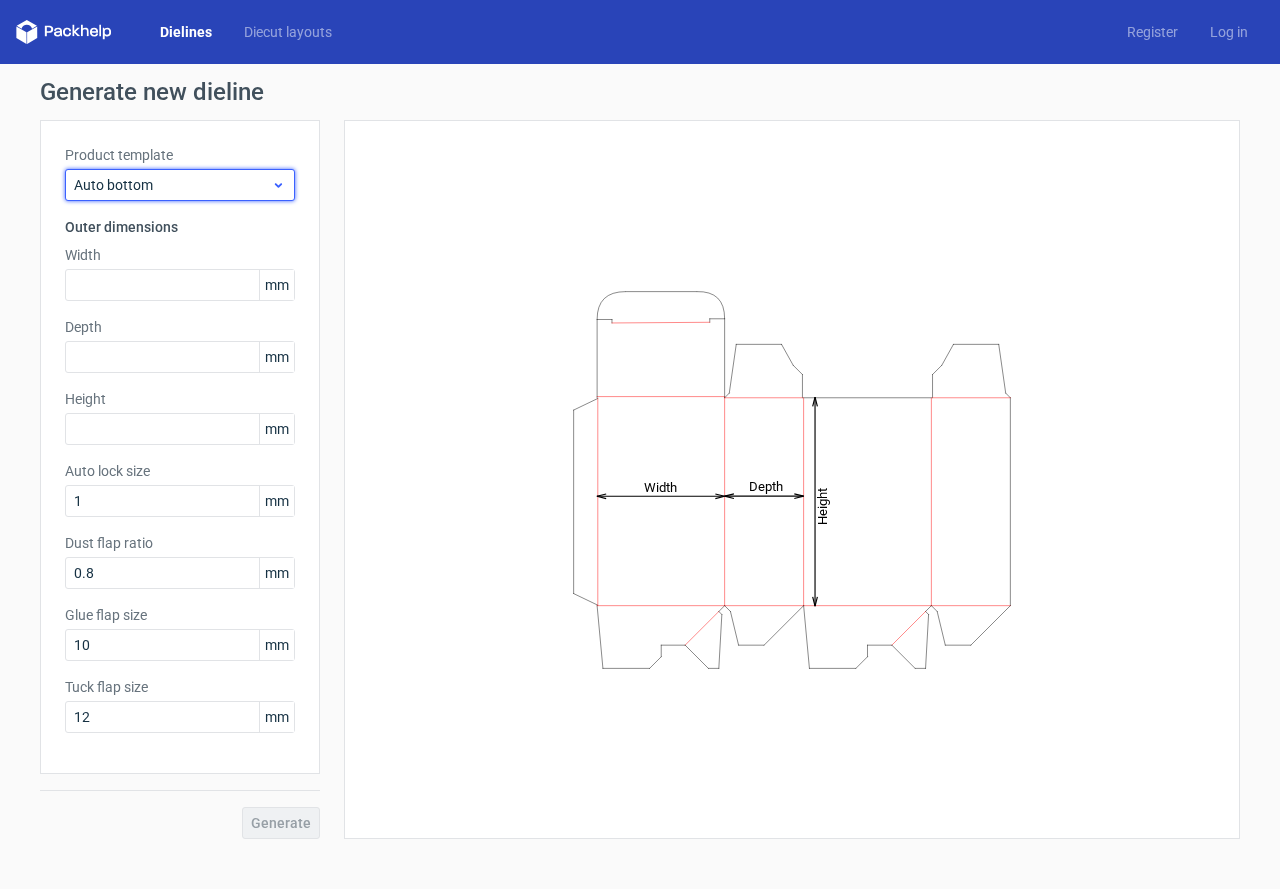 click on "Auto bottom" at bounding box center [172, 185] 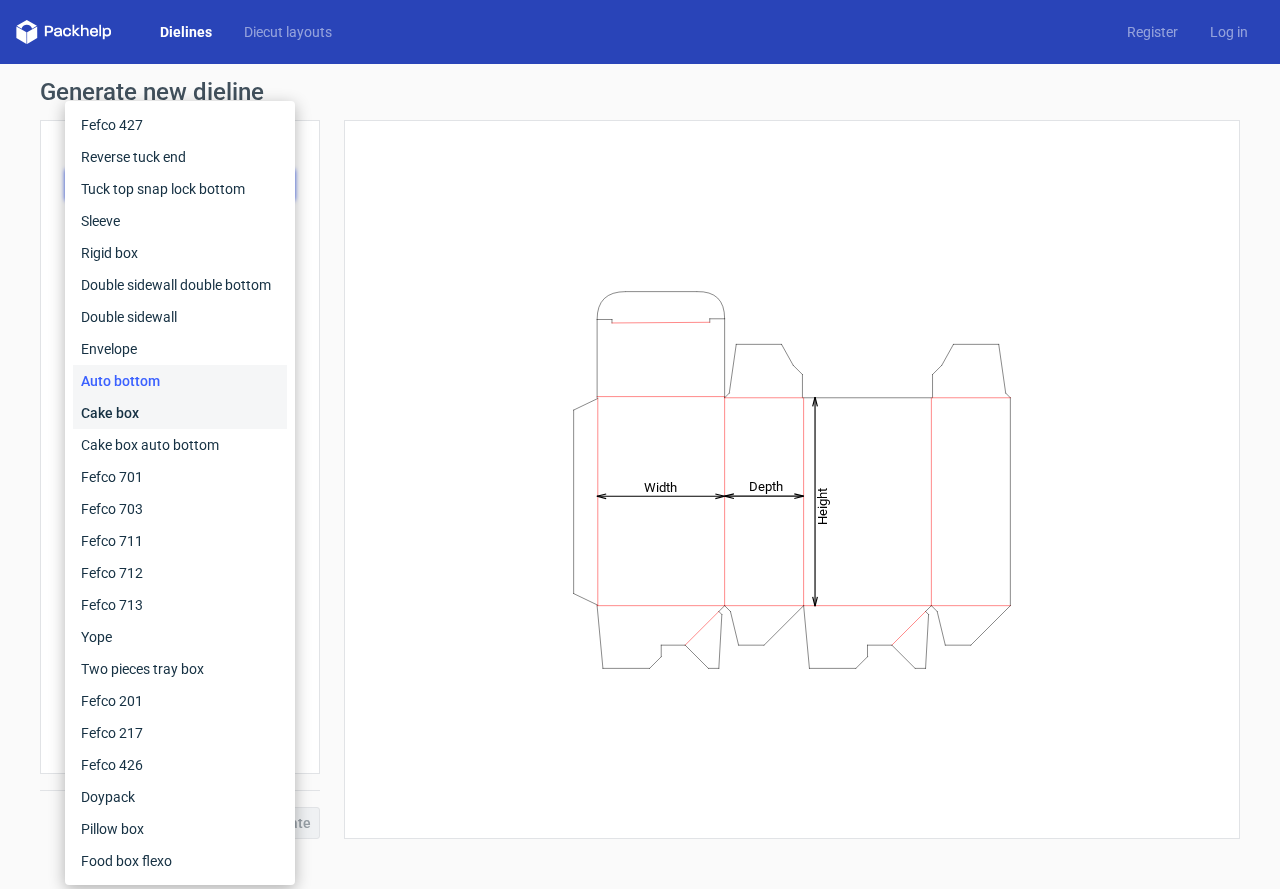 click on "Cake box" at bounding box center (180, 413) 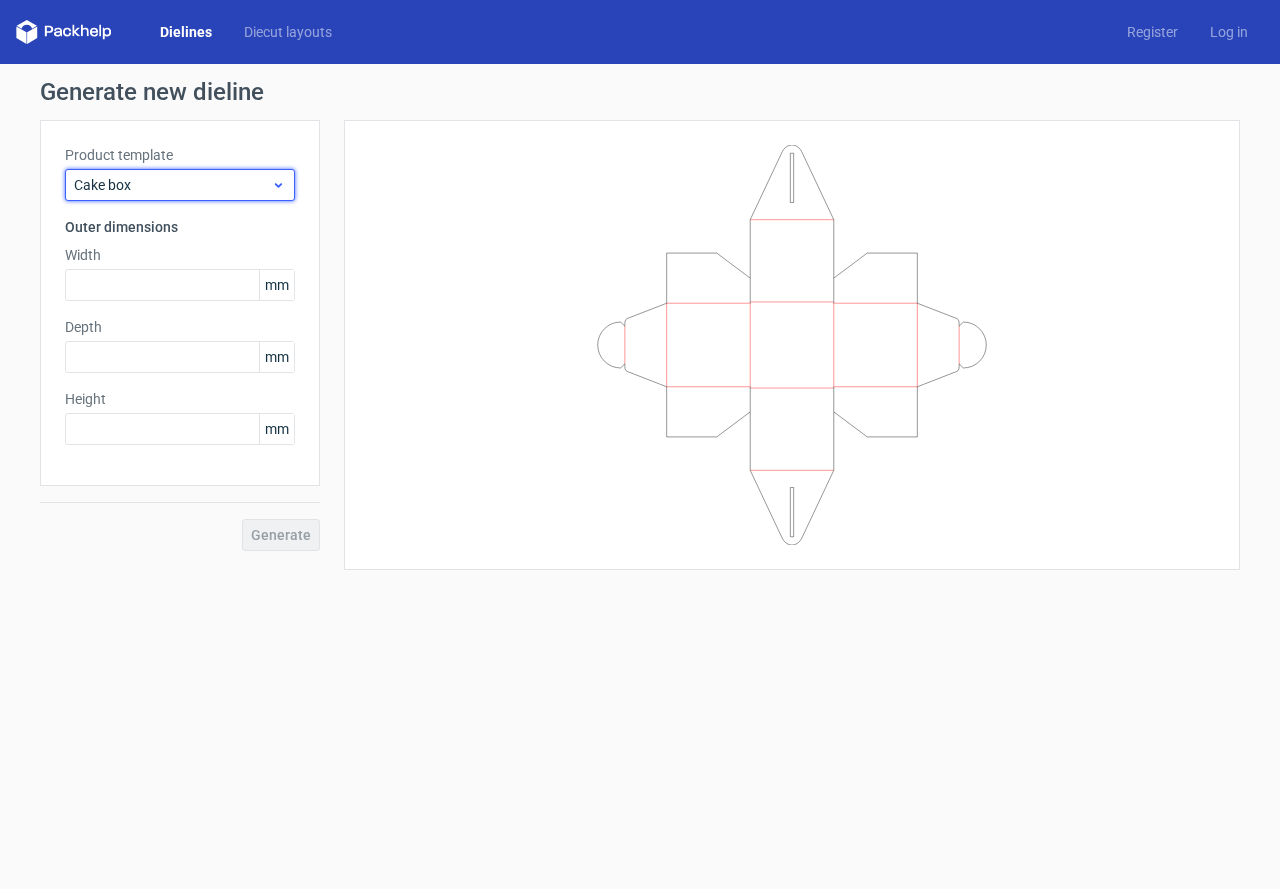 click on "Cake box" at bounding box center [172, 185] 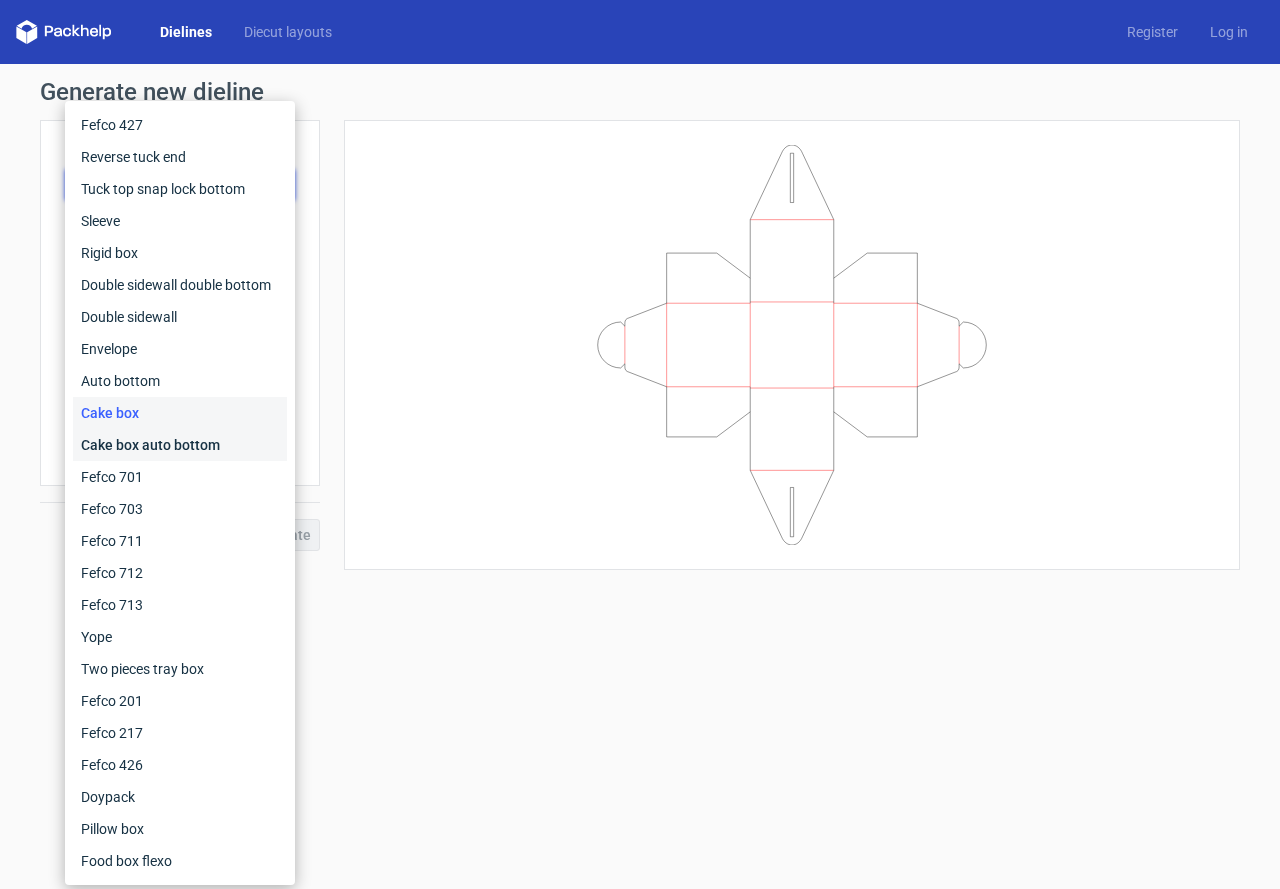 click on "Cake box auto bottom" at bounding box center [180, 445] 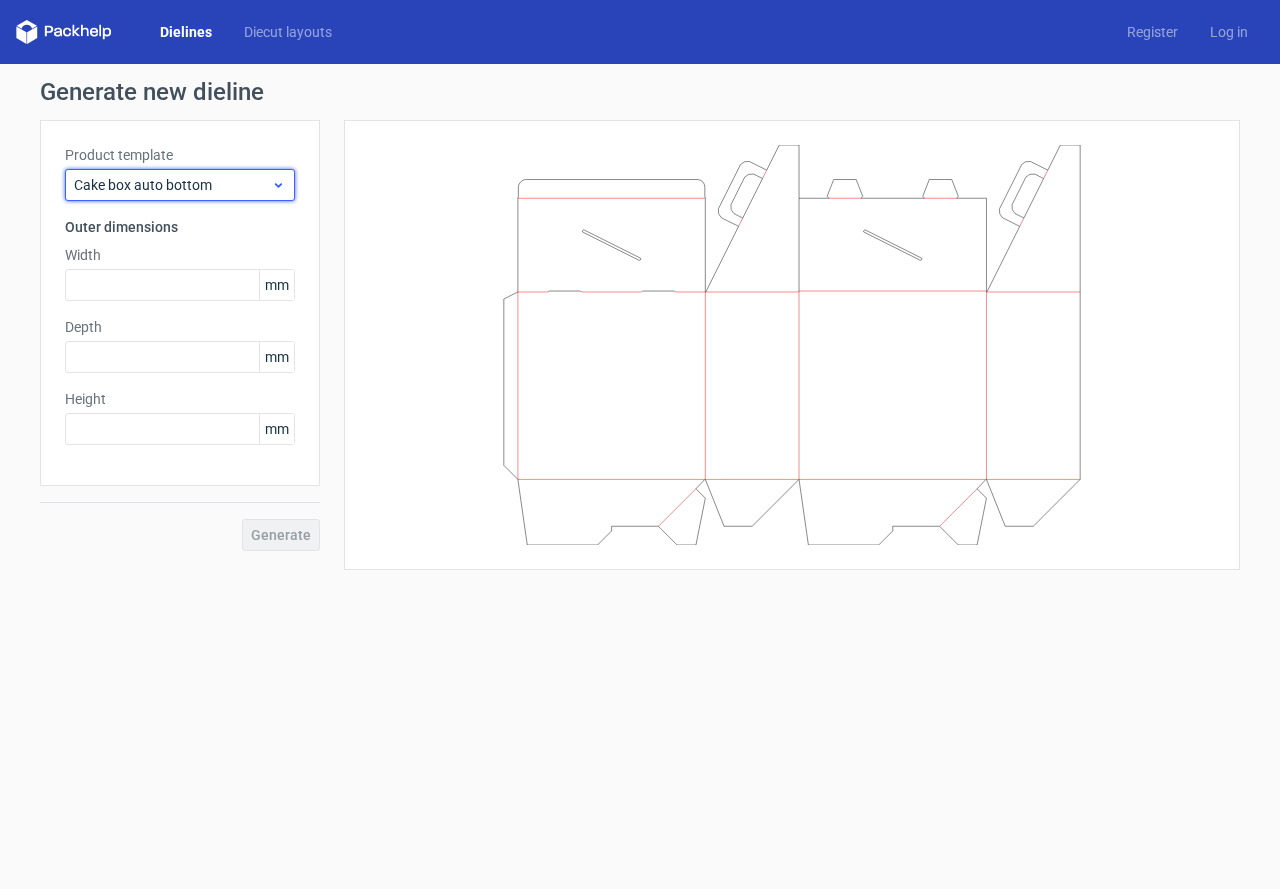 click on "Cake box auto bottom" at bounding box center (172, 185) 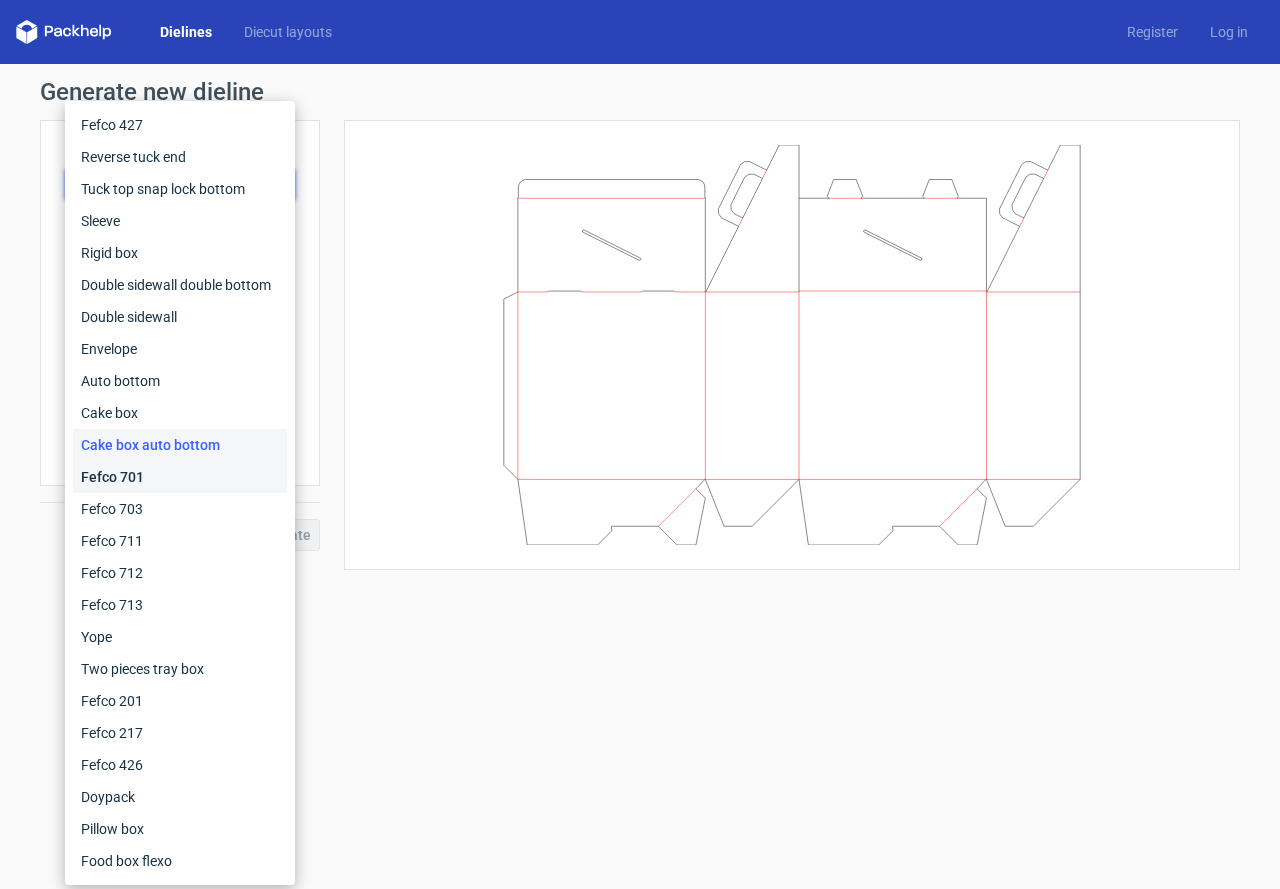 click on "Fefco 701" at bounding box center (180, 477) 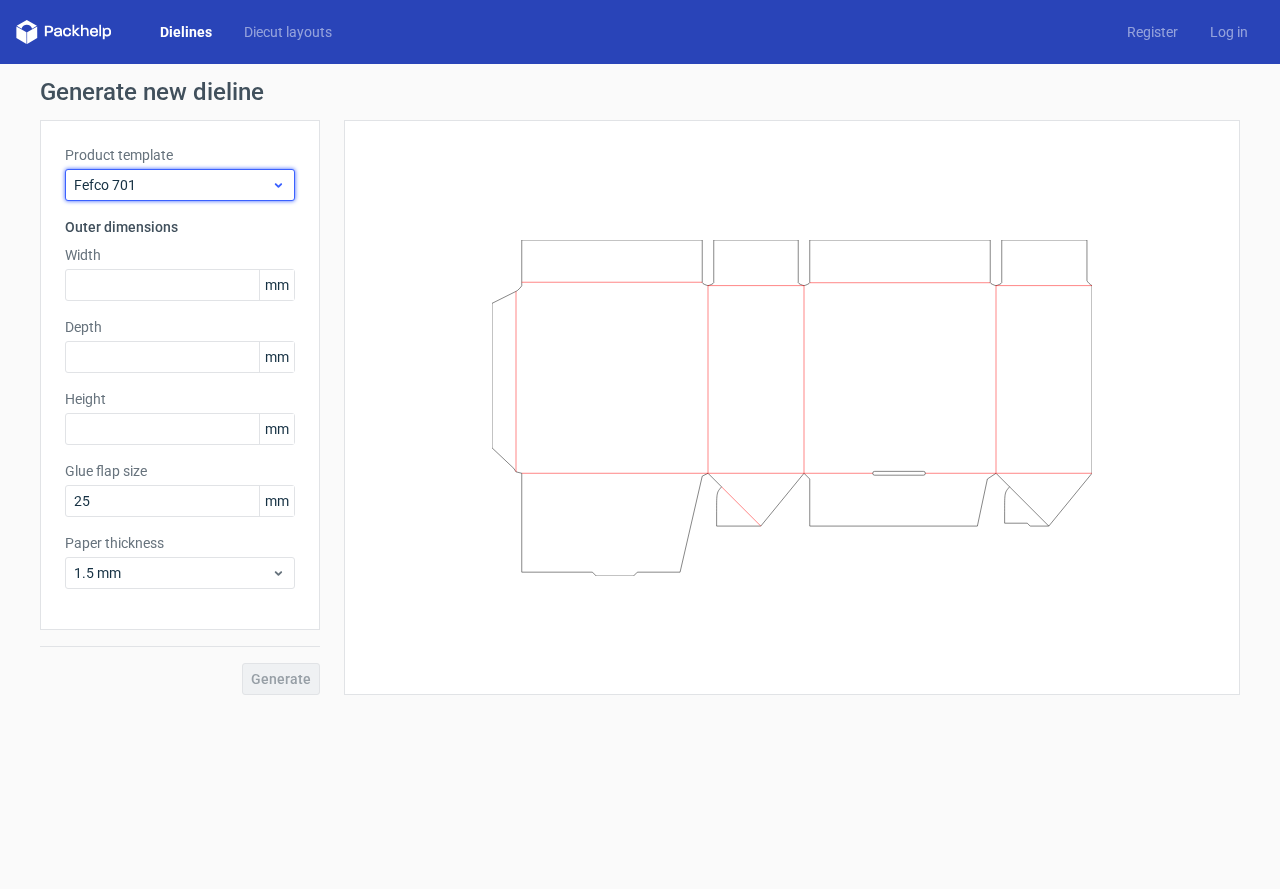 click on "Fefco 701" at bounding box center (172, 185) 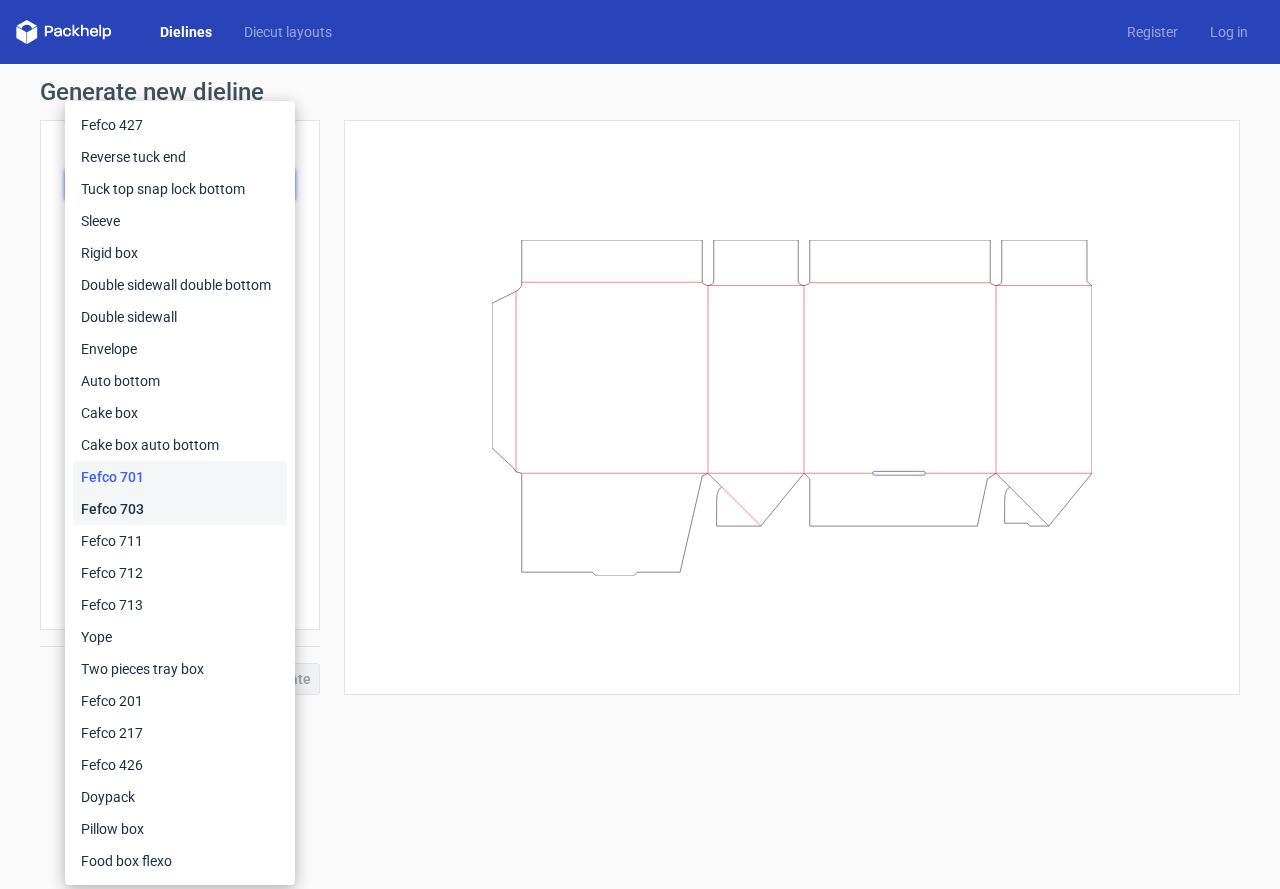 click on "Fefco 703" at bounding box center [180, 509] 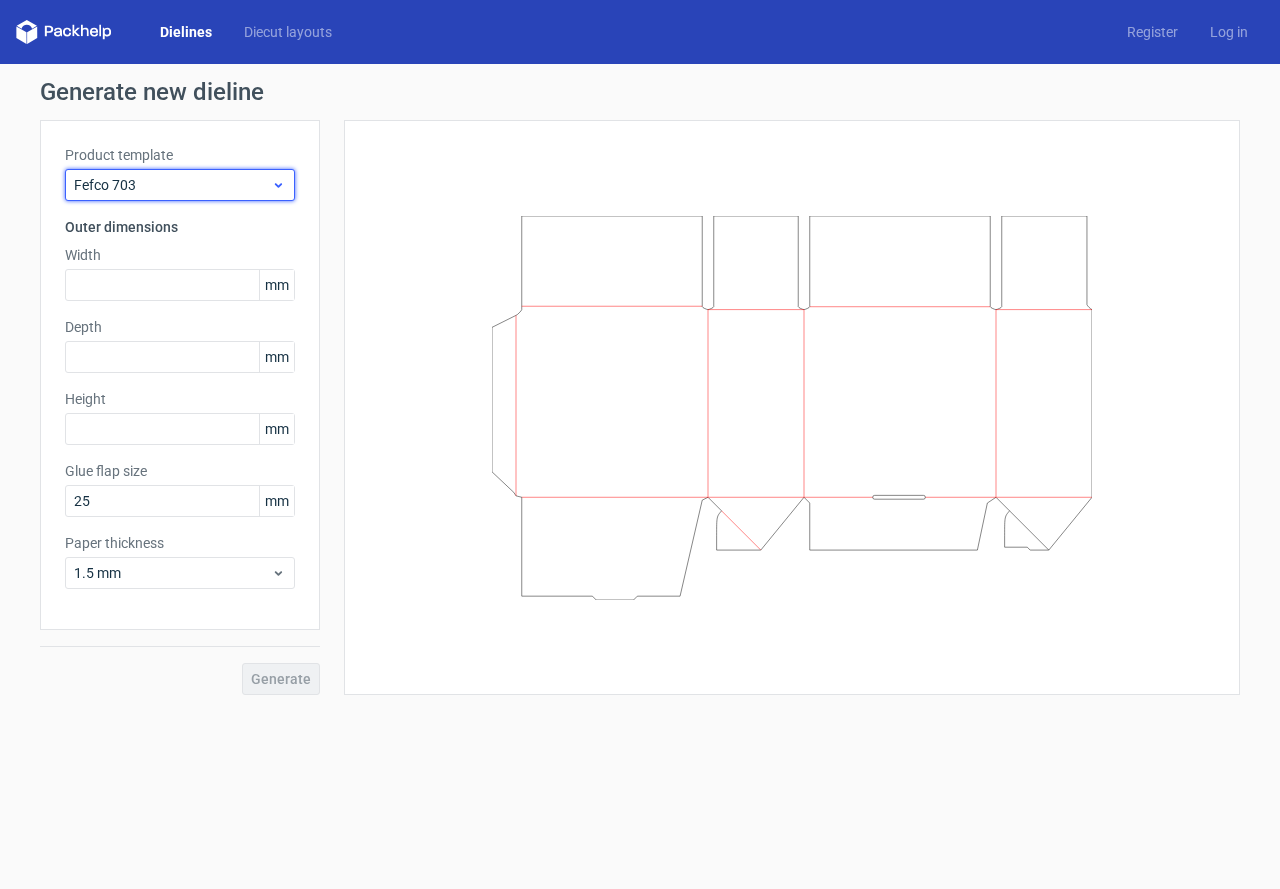 click on "Fefco 703" at bounding box center (172, 185) 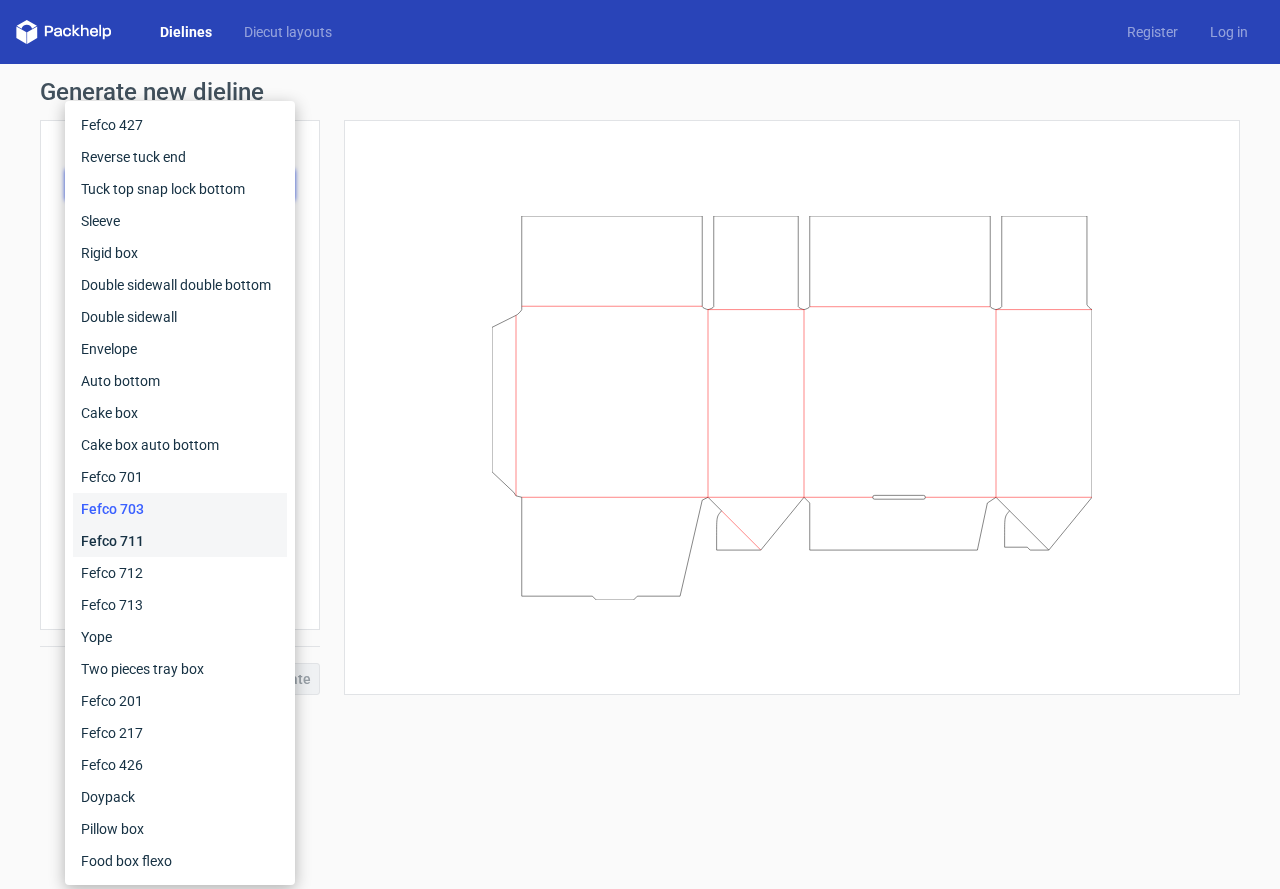 click on "Fefco 711" at bounding box center (180, 541) 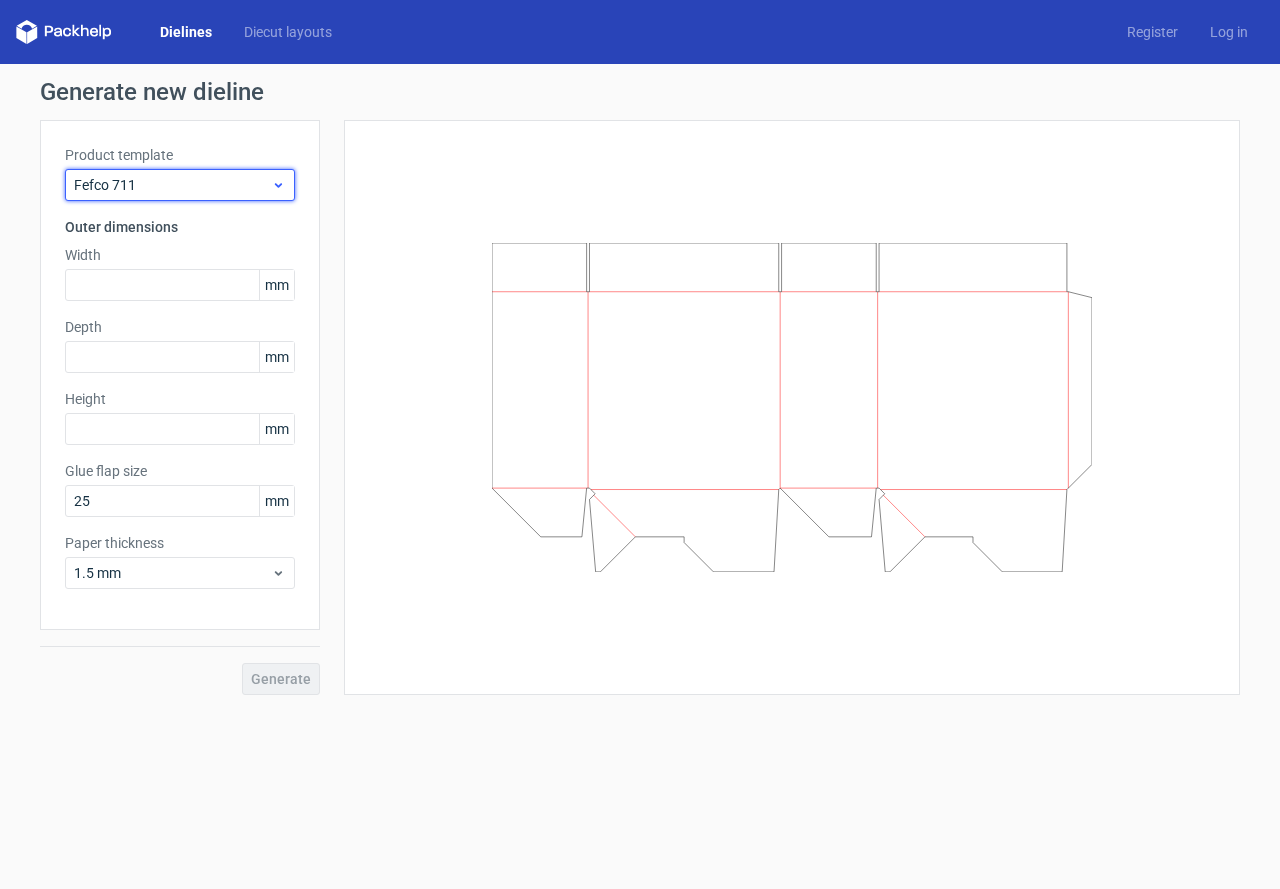 click on "Fefco 711" at bounding box center (172, 185) 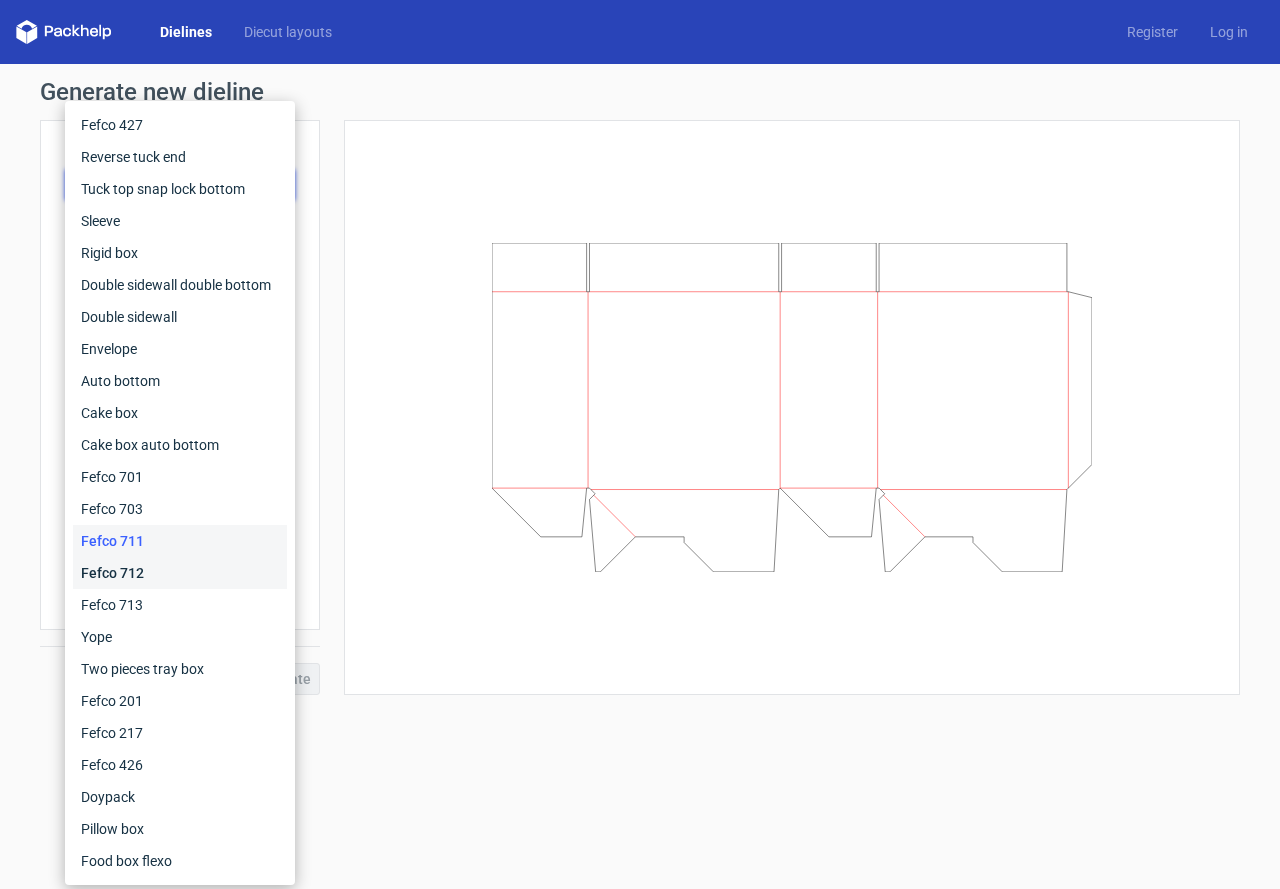 click on "Fefco 712" at bounding box center [180, 573] 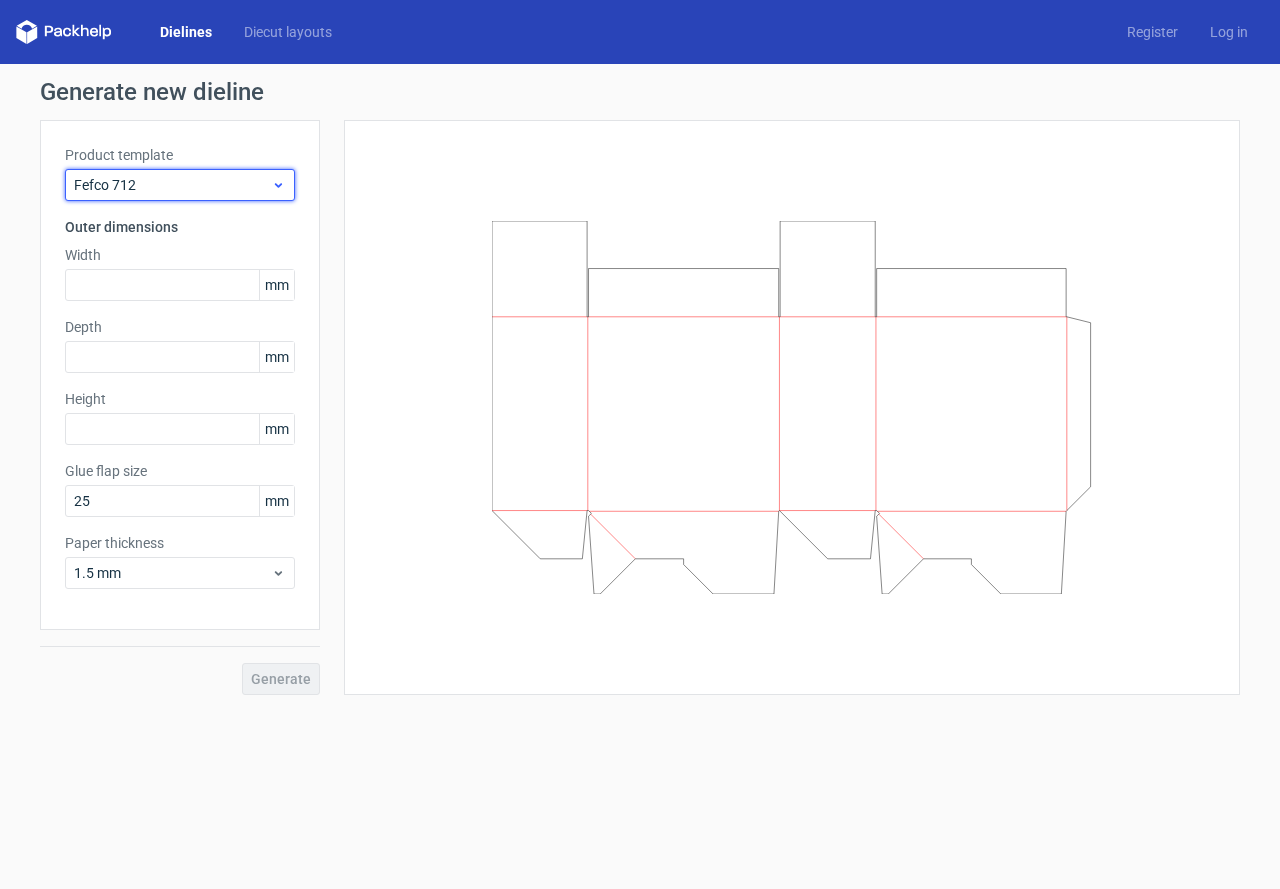 click on "Fefco 712" at bounding box center (172, 185) 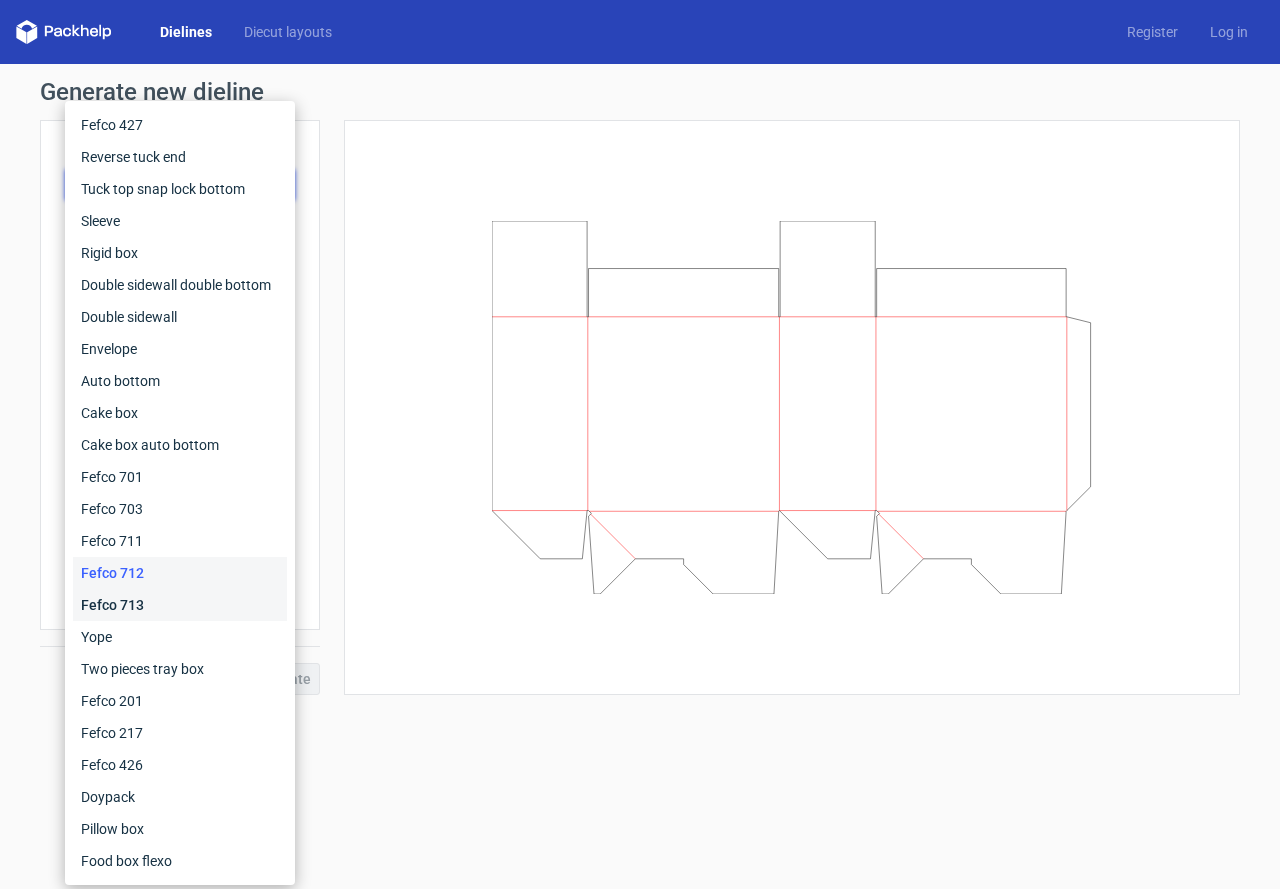 click on "Fefco 713" at bounding box center [180, 605] 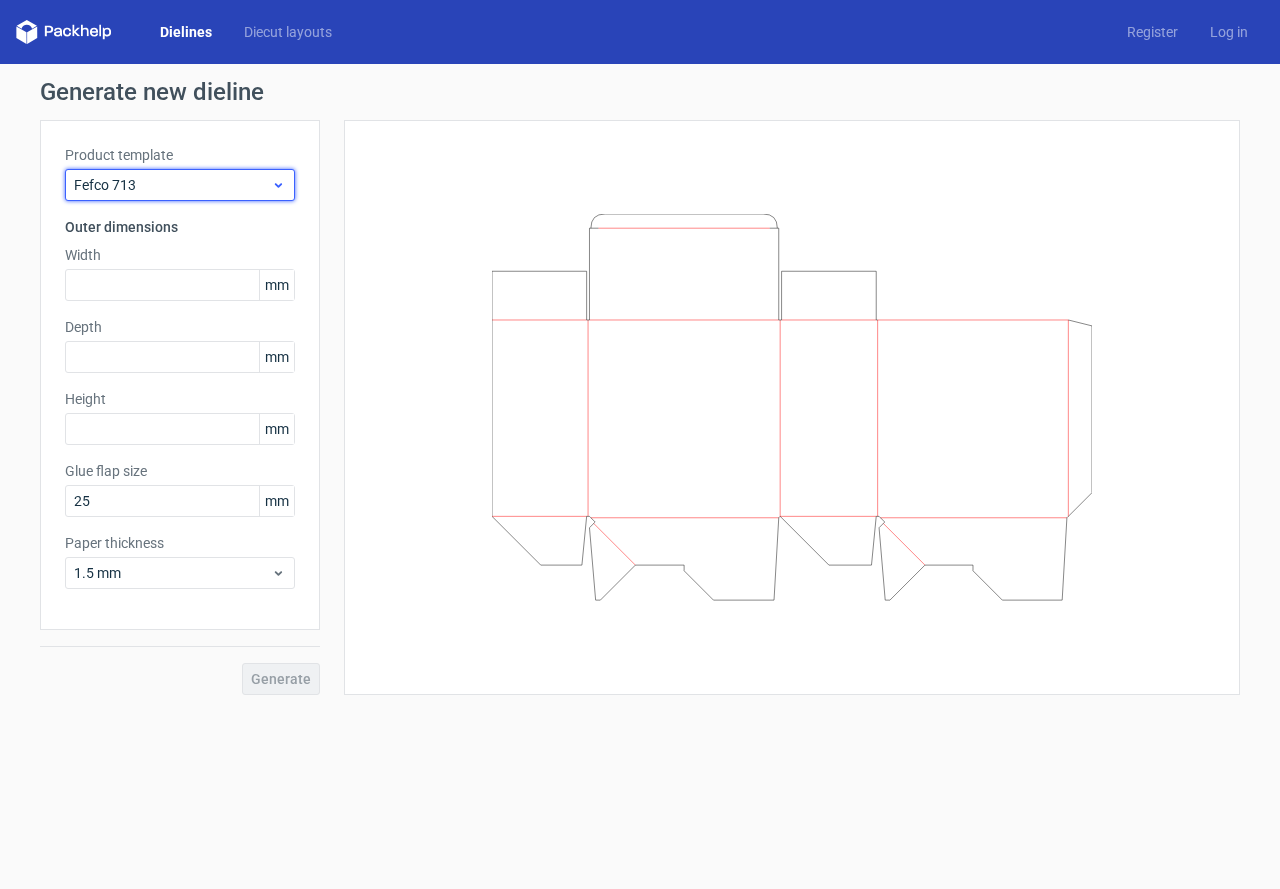 click on "Fefco 713" at bounding box center (180, 185) 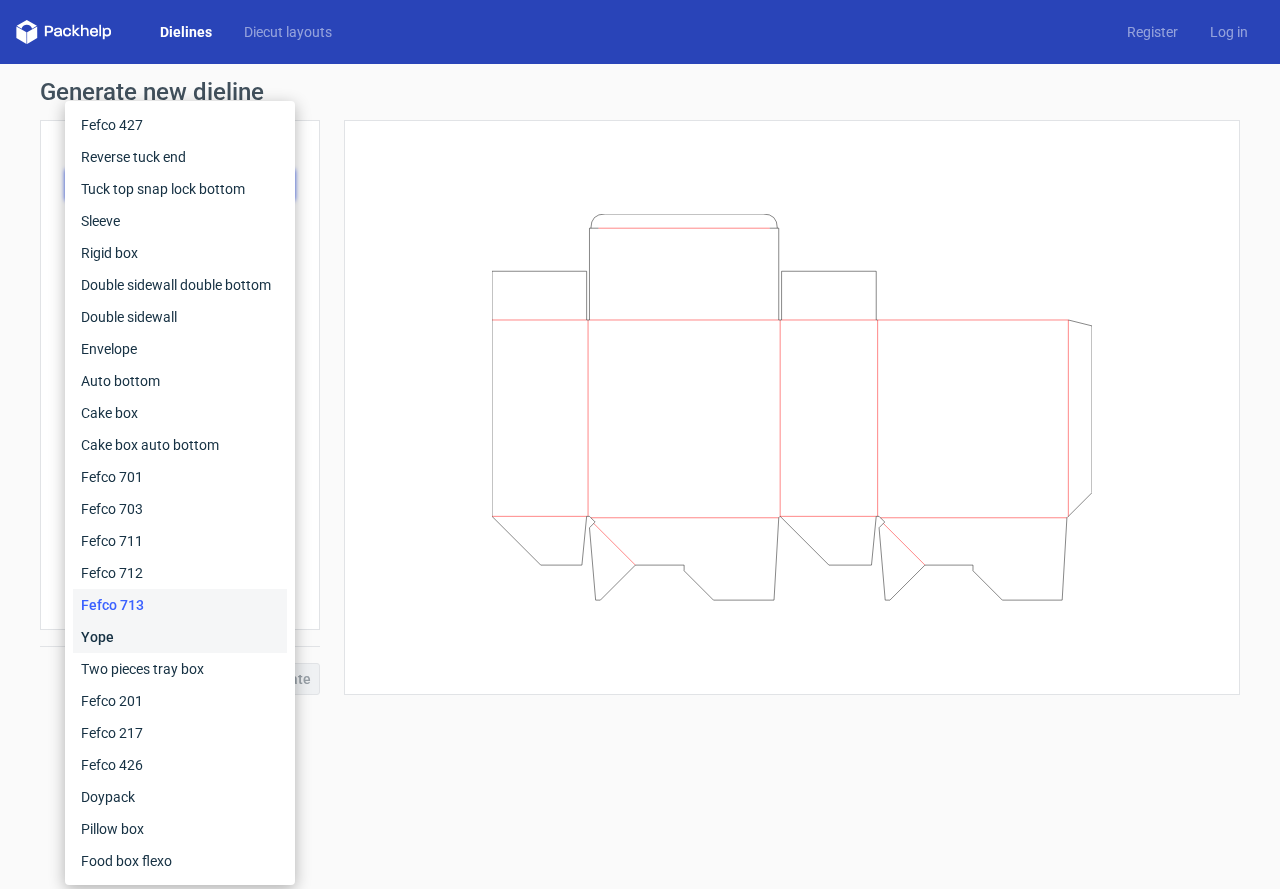 click on "Yope" at bounding box center [180, 637] 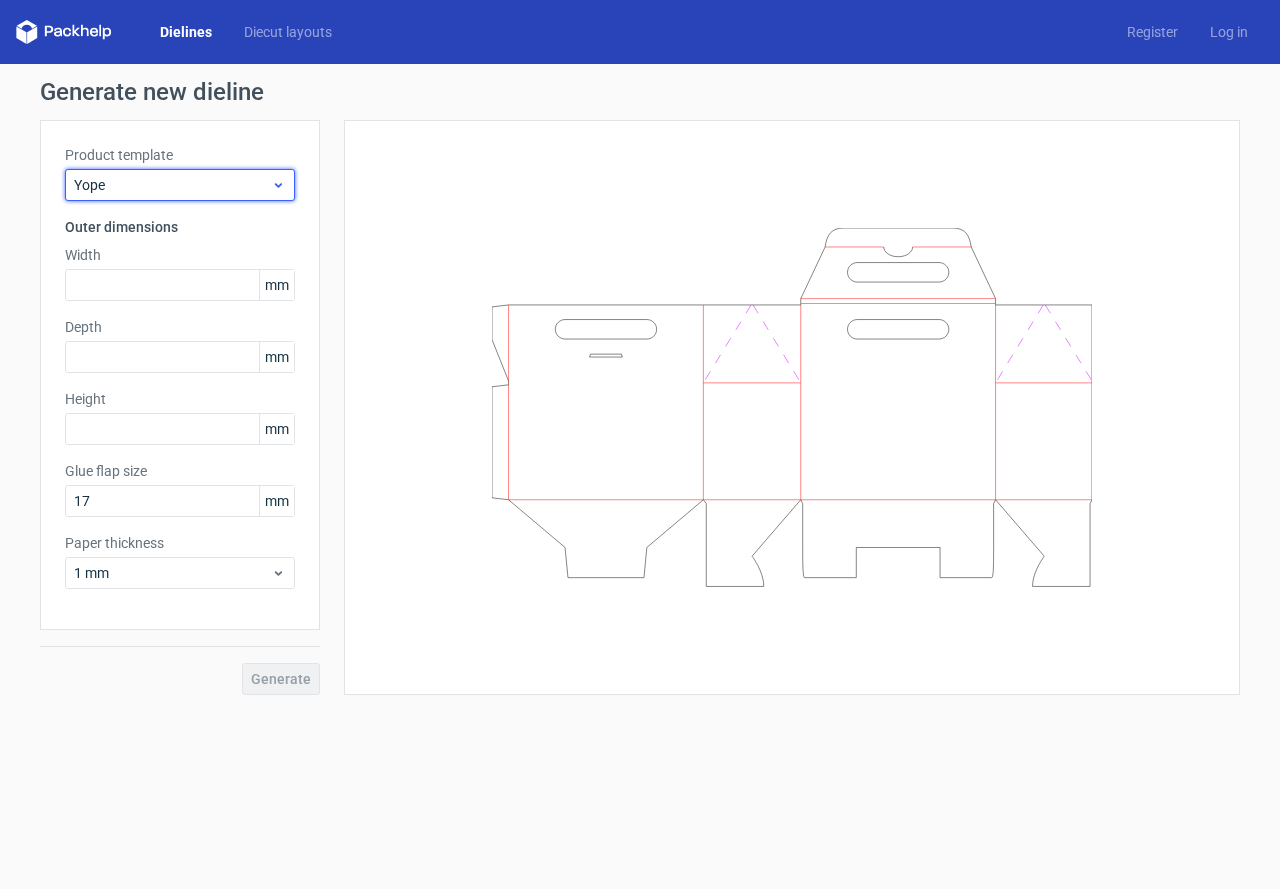 click on "Yope" at bounding box center (172, 185) 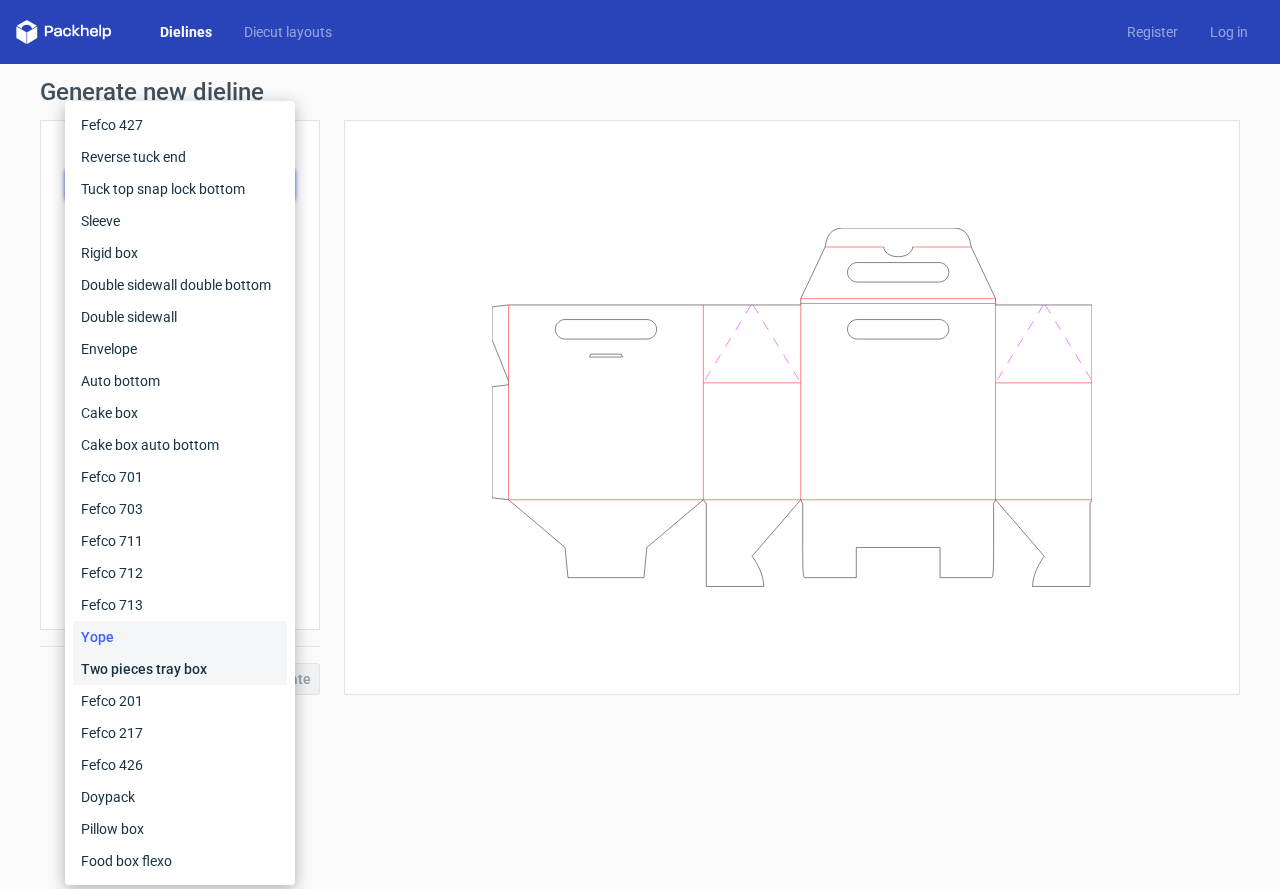 click on "Two pieces tray box" at bounding box center (180, 669) 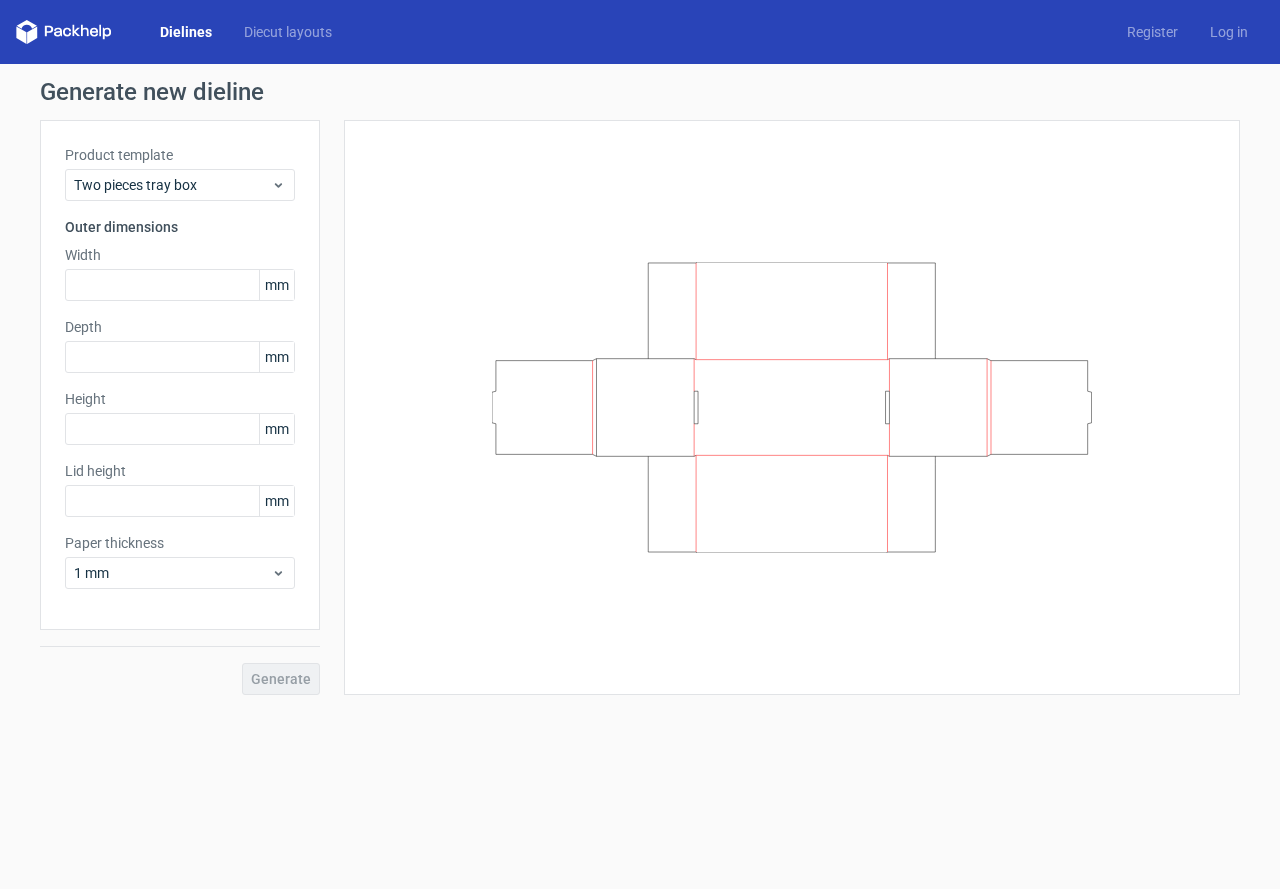 click on "Width mm" at bounding box center [180, 273] 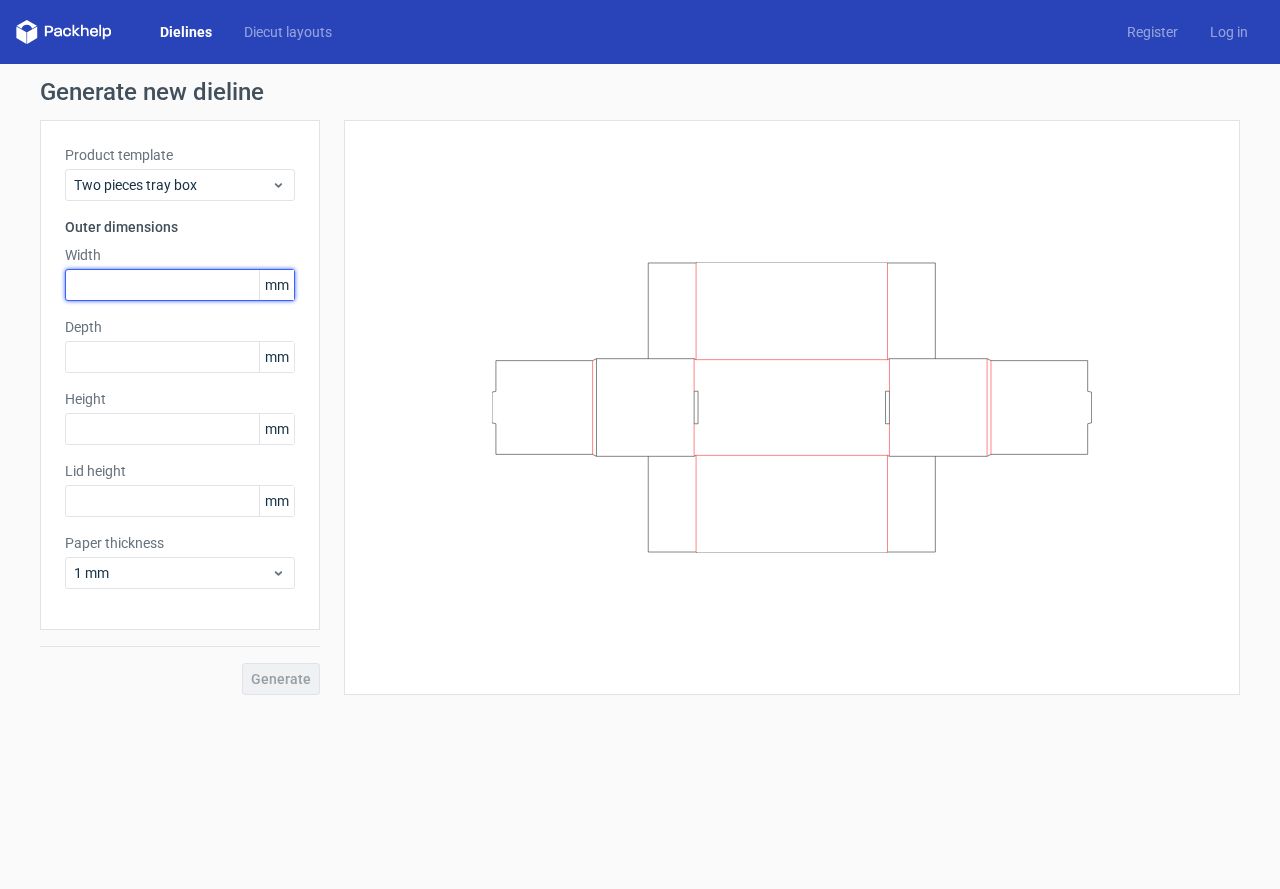 click at bounding box center [180, 285] 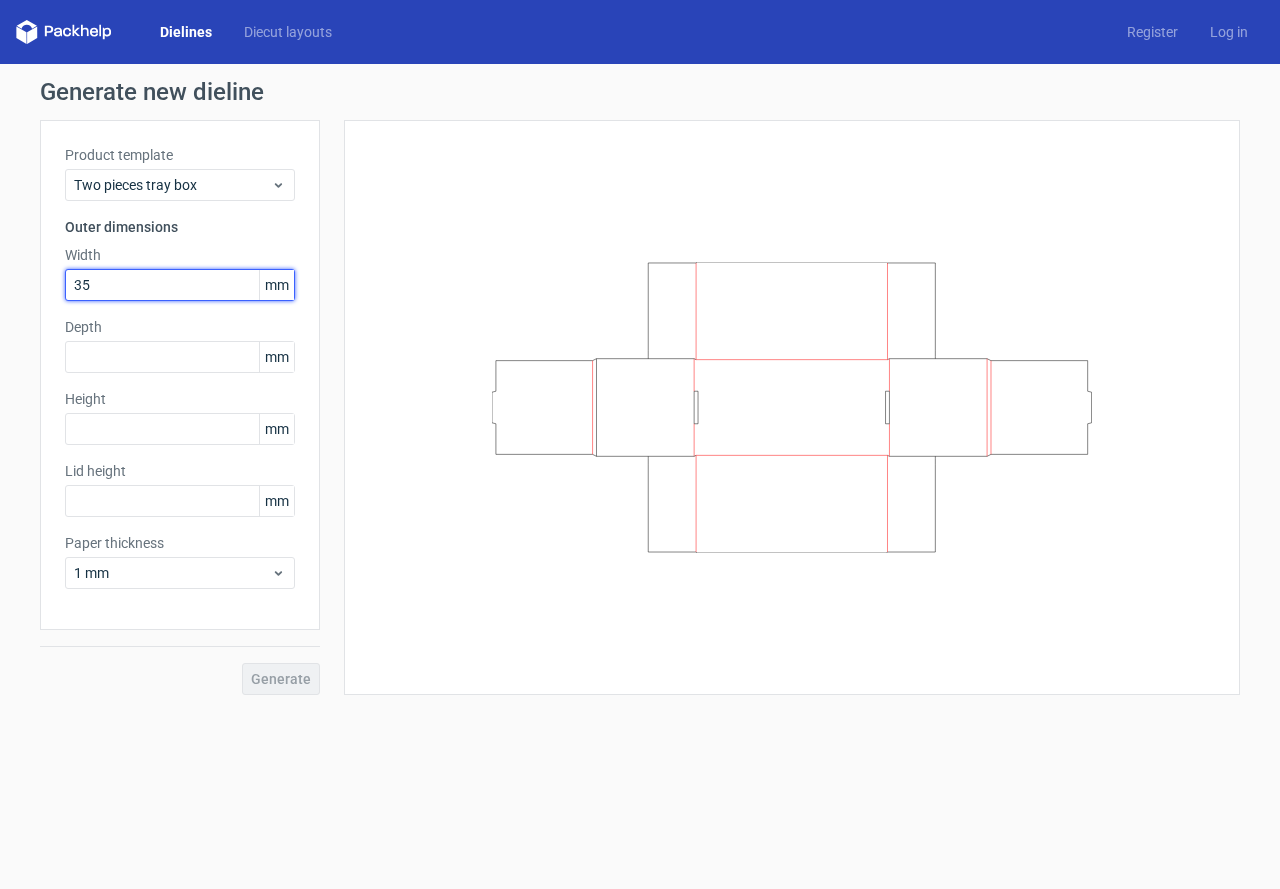 type on "35" 